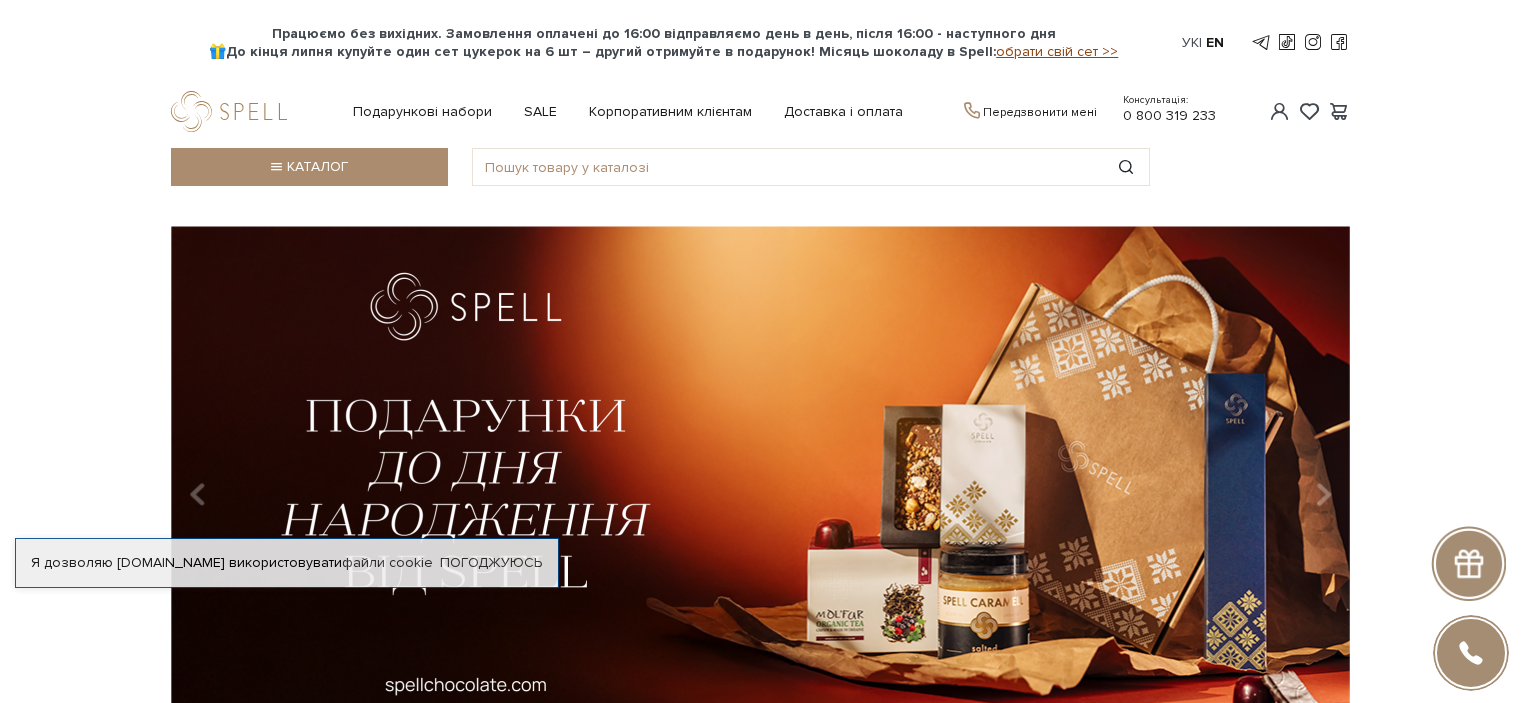 scroll, scrollTop: 100, scrollLeft: 0, axis: vertical 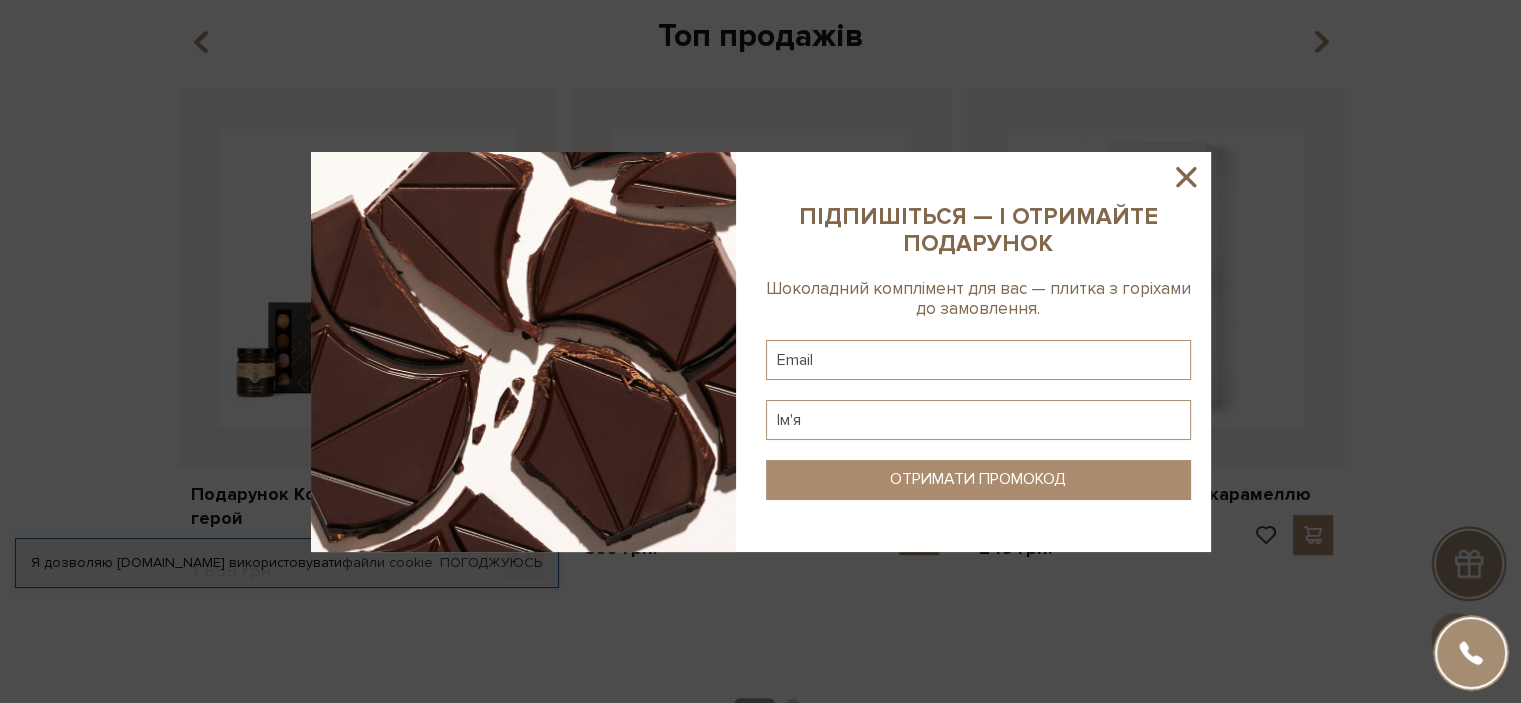 click 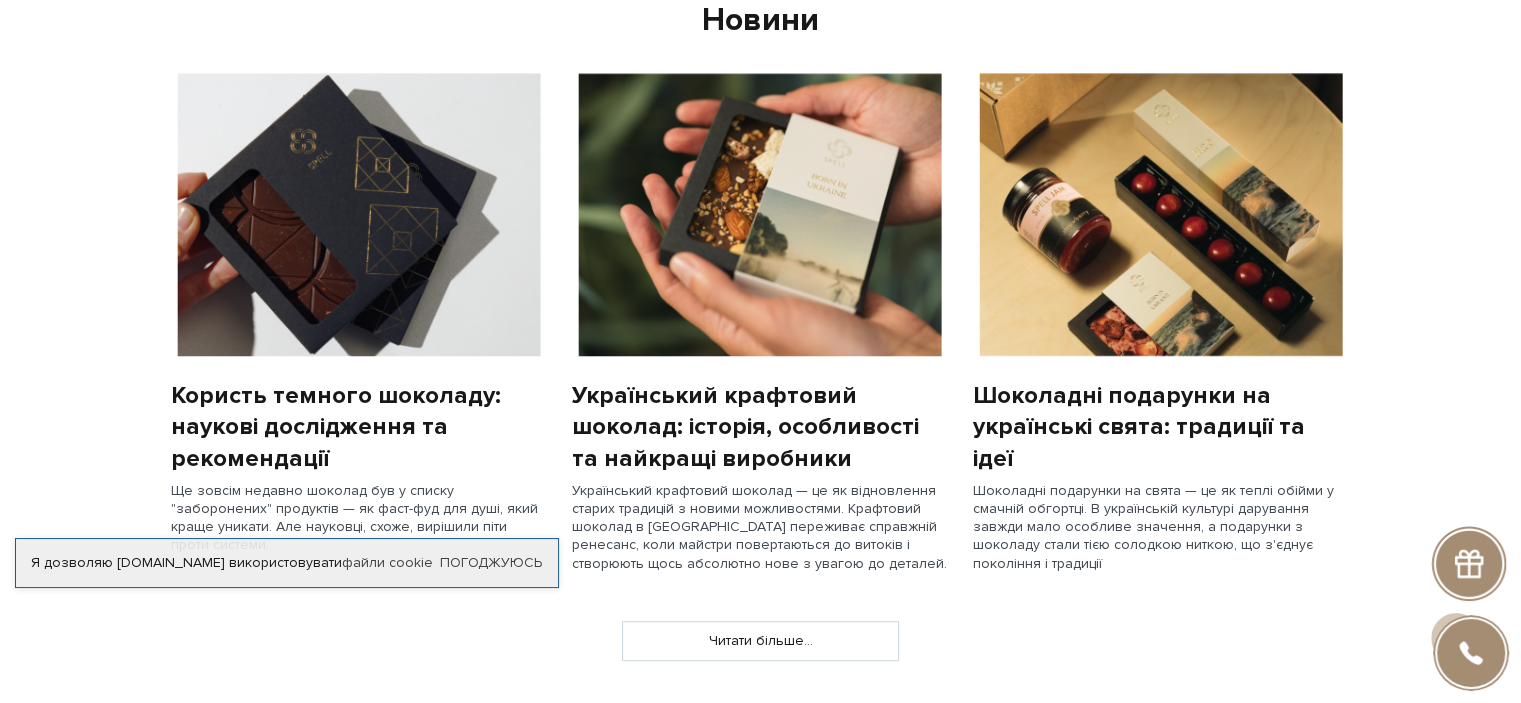 scroll, scrollTop: 1600, scrollLeft: 0, axis: vertical 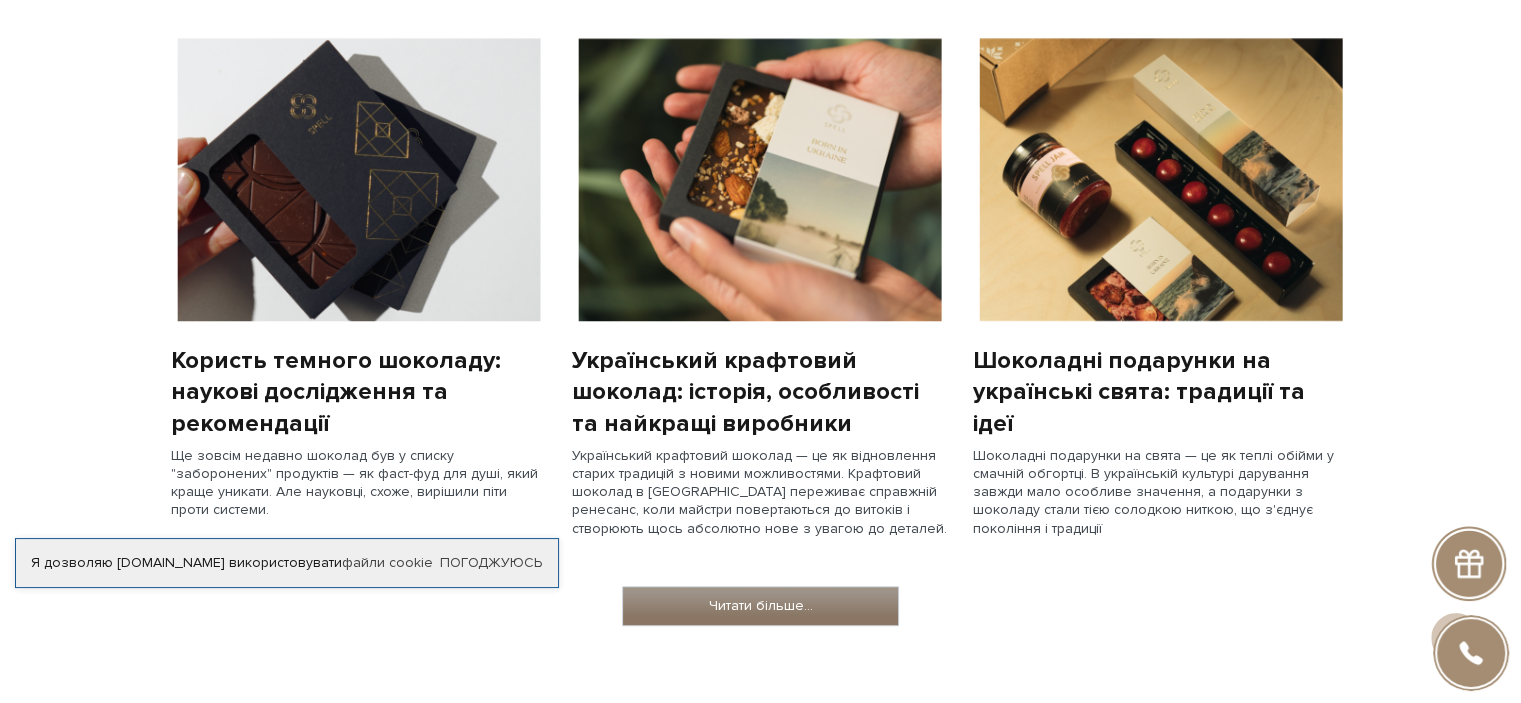 click on "Читати більше..." at bounding box center (760, 606) 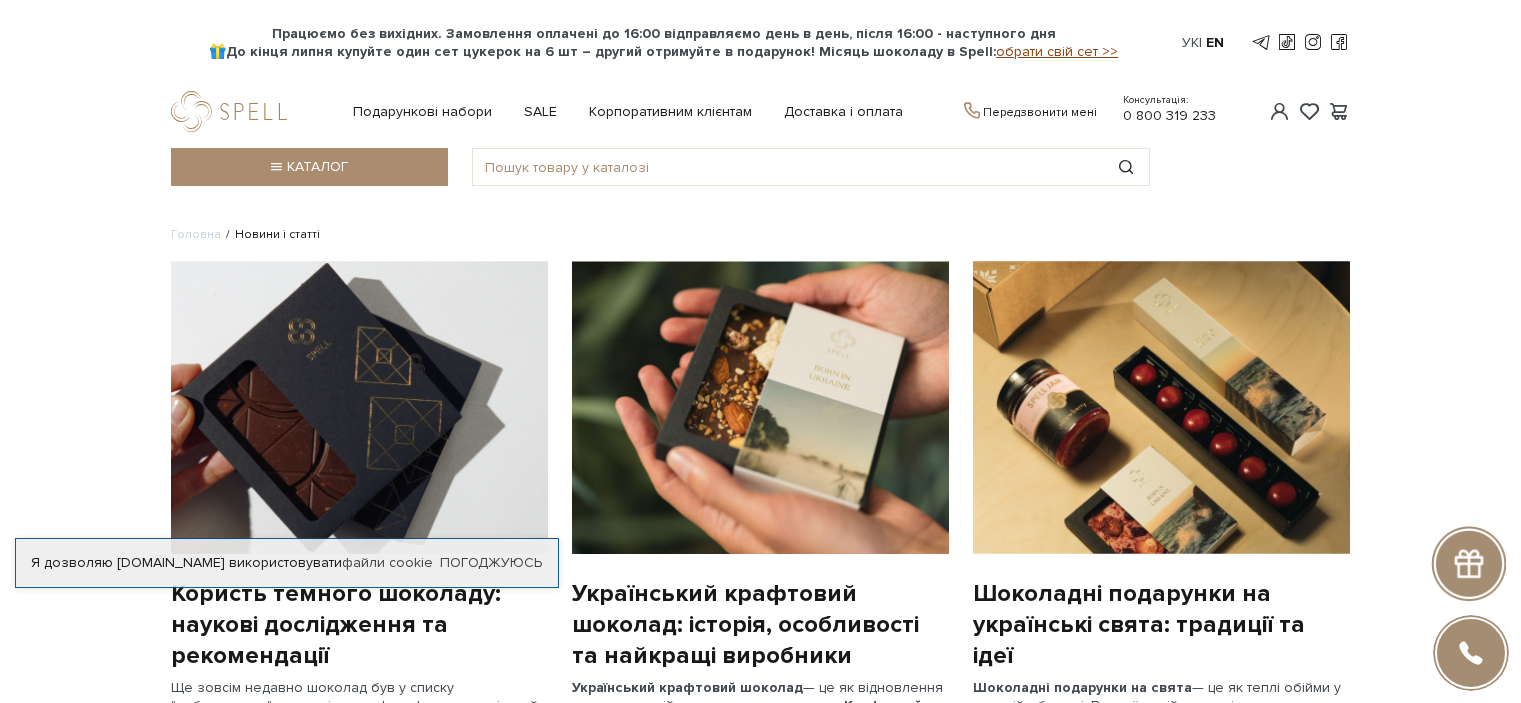 scroll, scrollTop: 0, scrollLeft: 0, axis: both 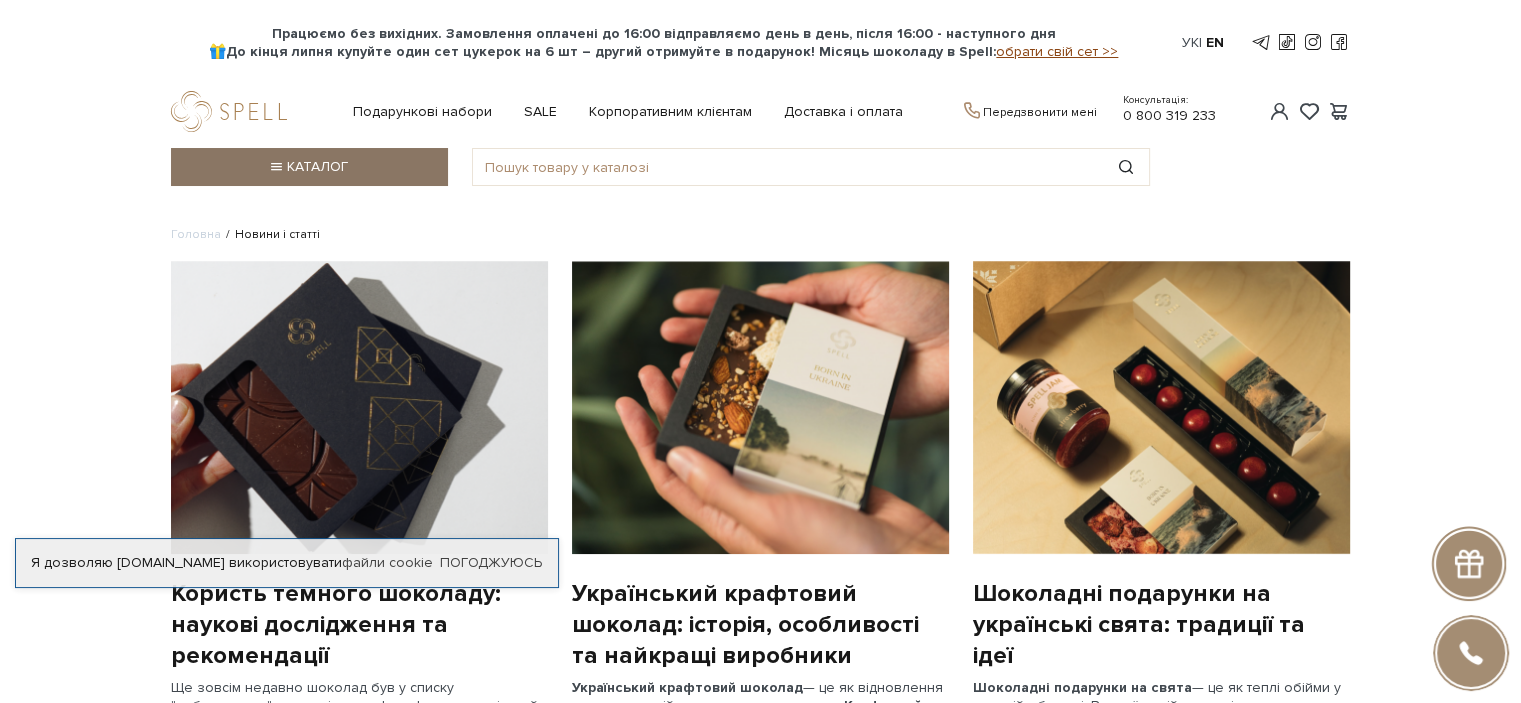 click on "Каталог" at bounding box center (309, 167) 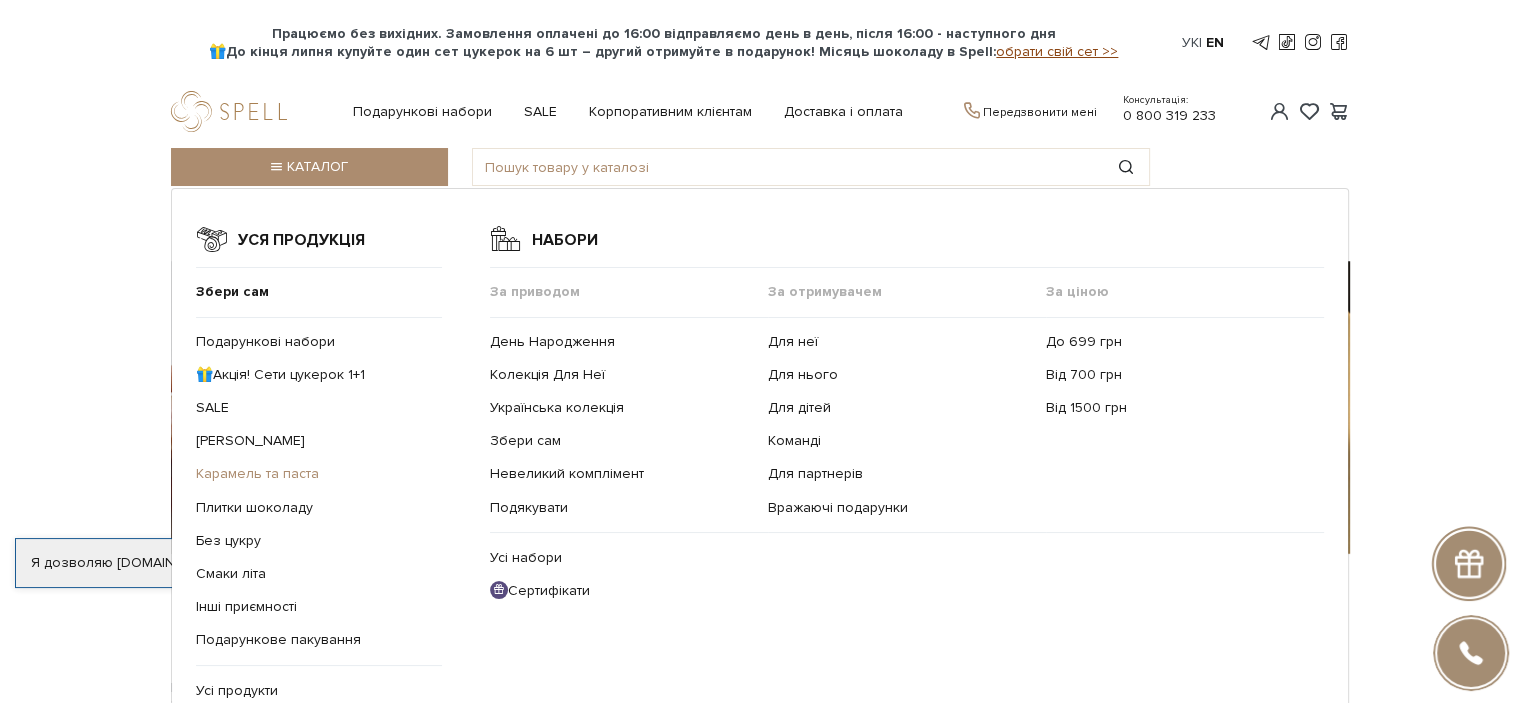 click on "Карамель та паста" at bounding box center [257, 473] 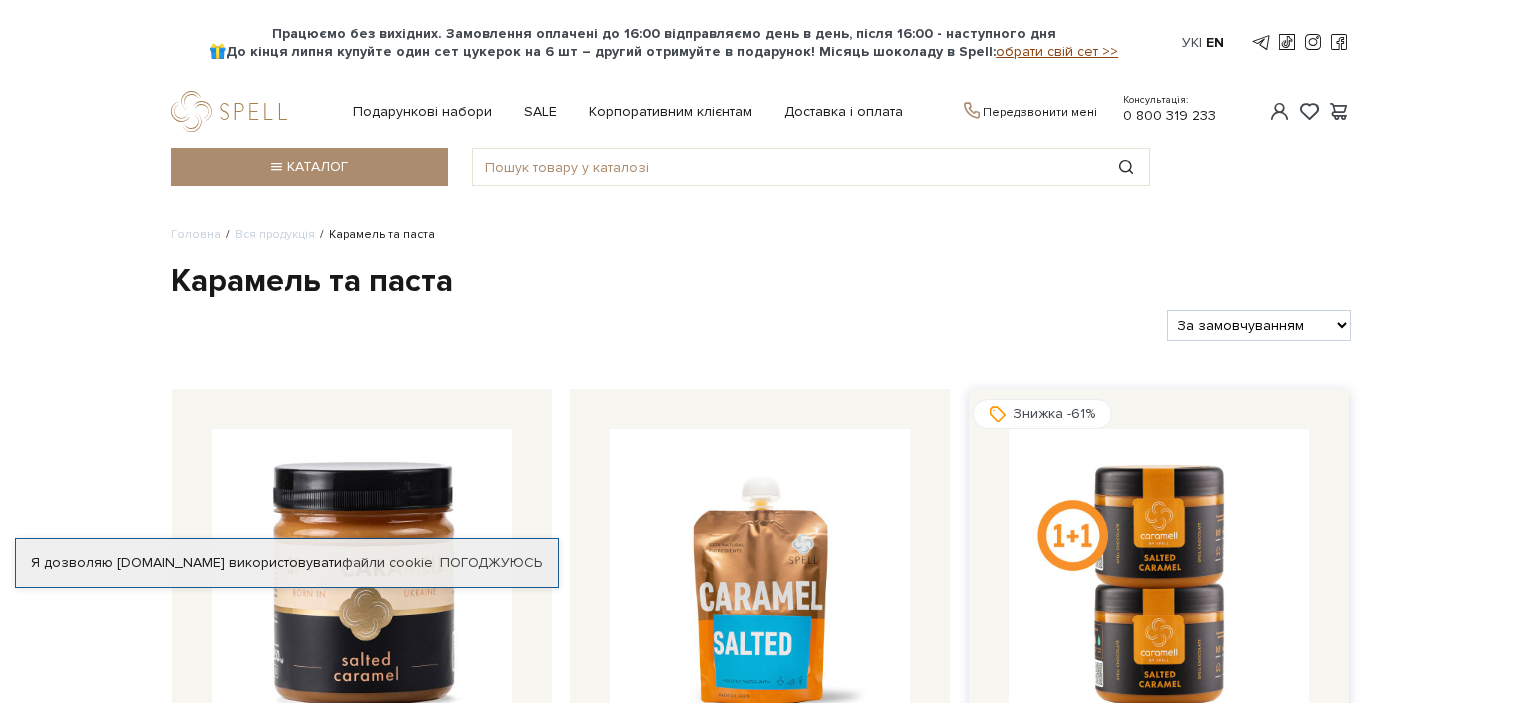 scroll, scrollTop: 0, scrollLeft: 0, axis: both 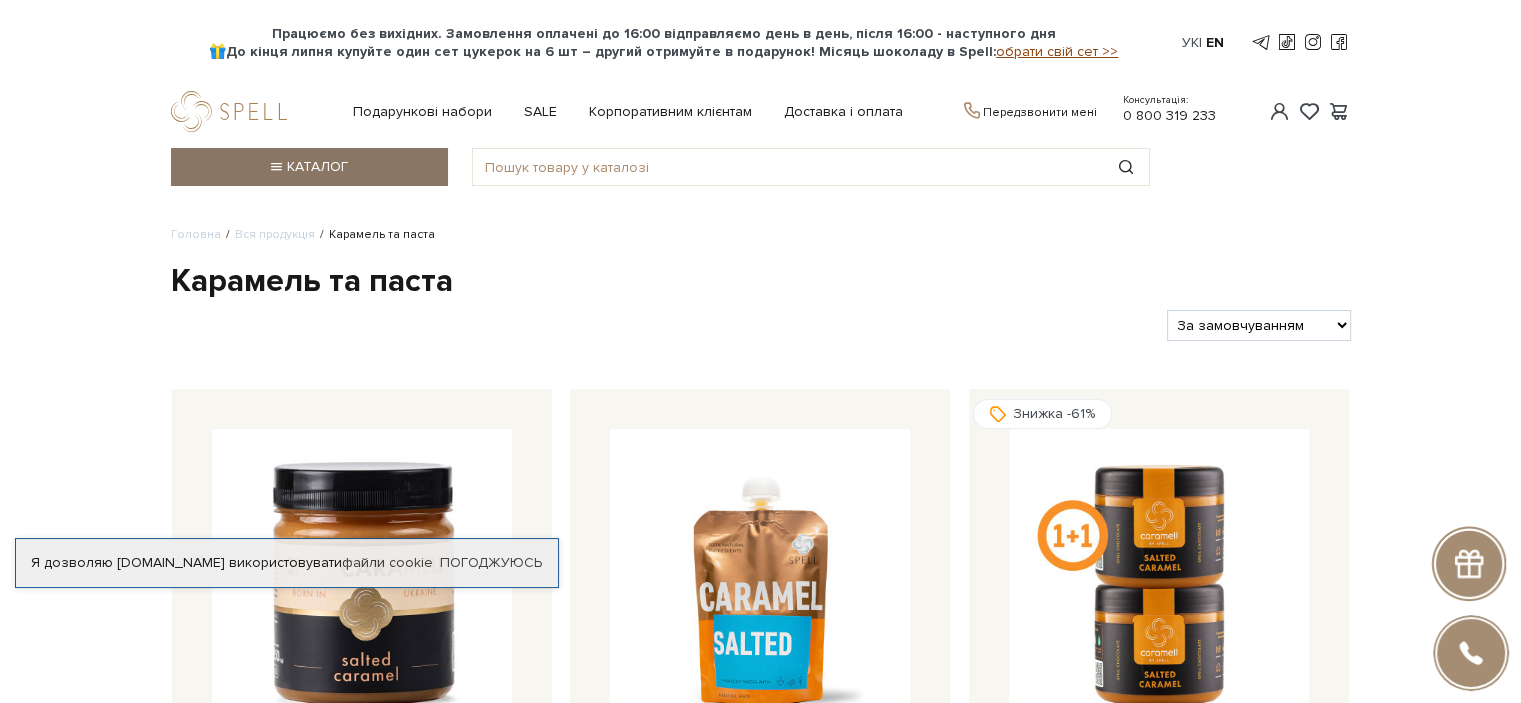 click at bounding box center [275, 167] 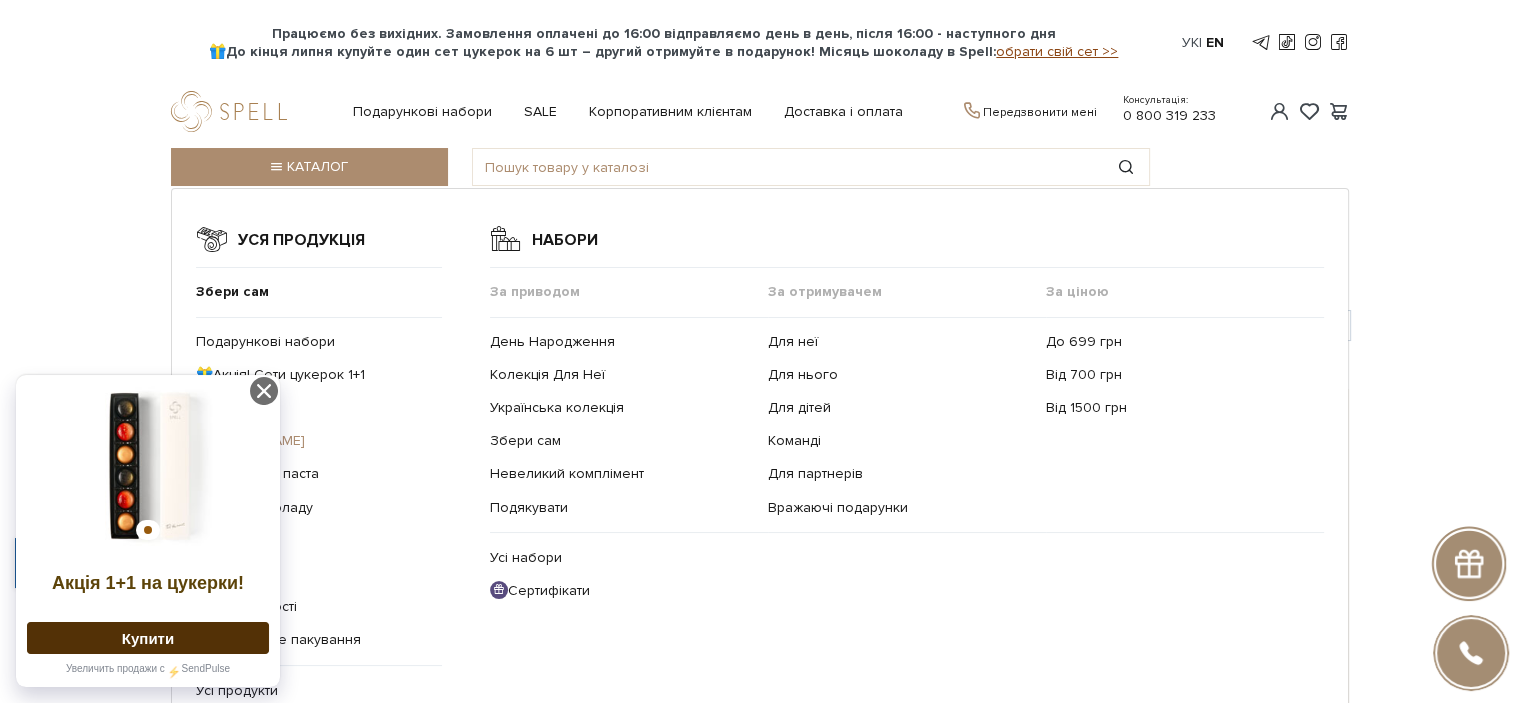 click at bounding box center [148, 466] 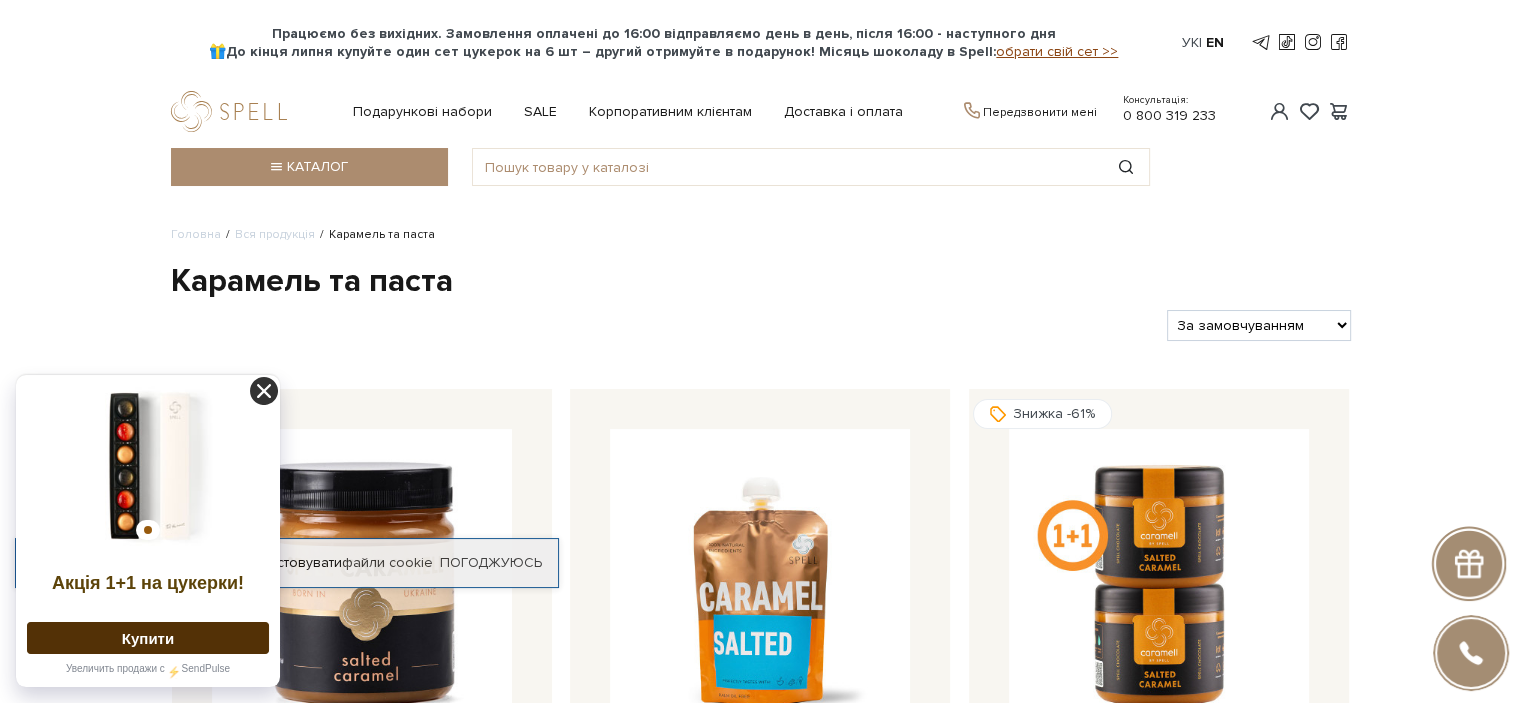 click 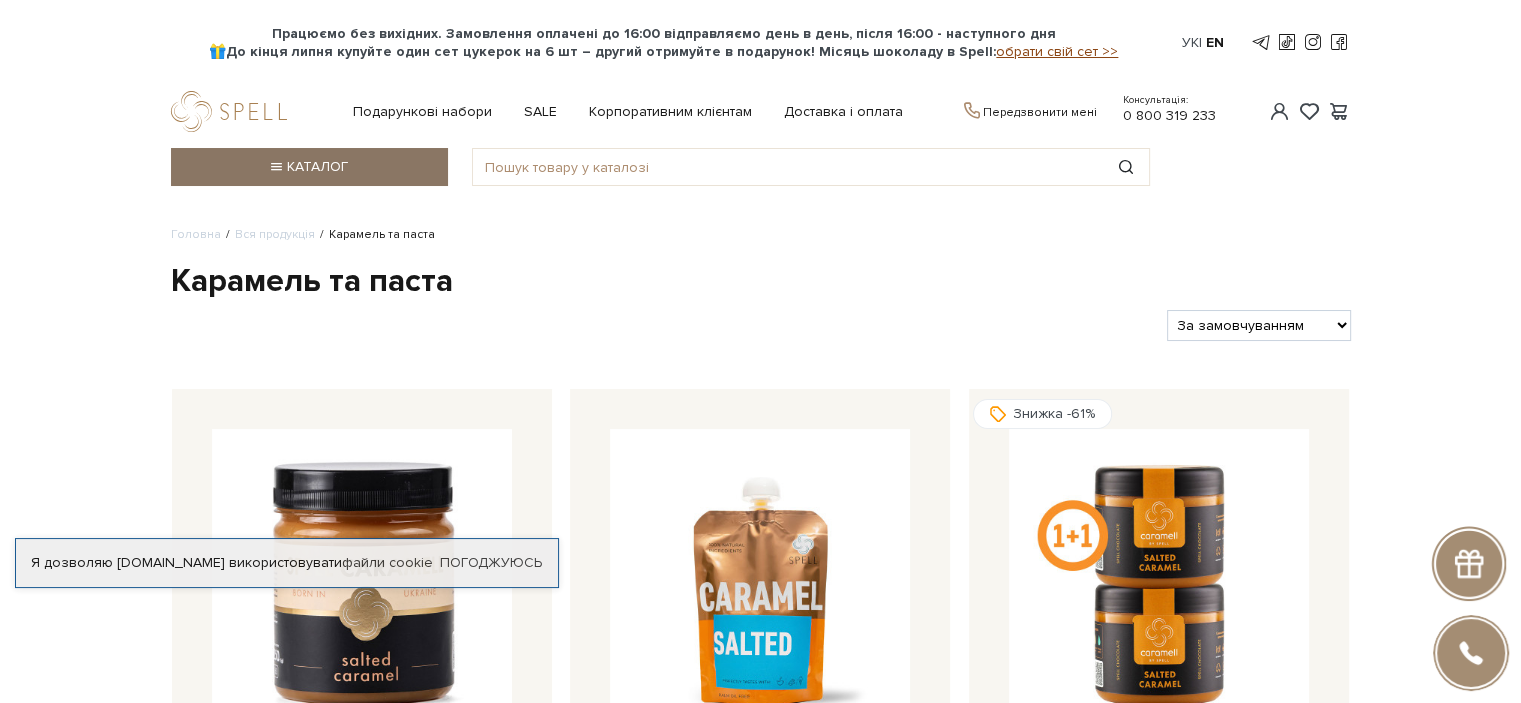 click on "Каталог" at bounding box center [309, 167] 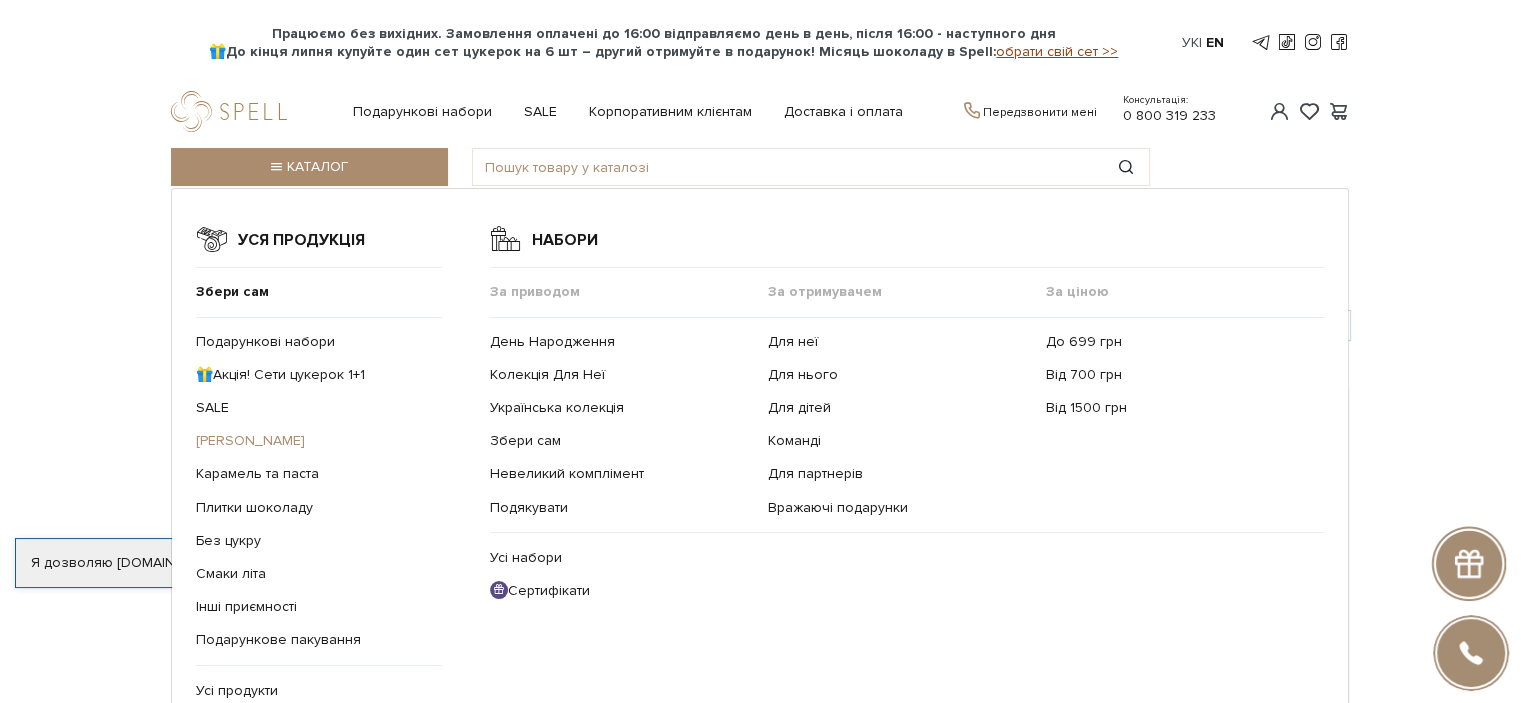 click on "[PERSON_NAME]" at bounding box center (250, 440) 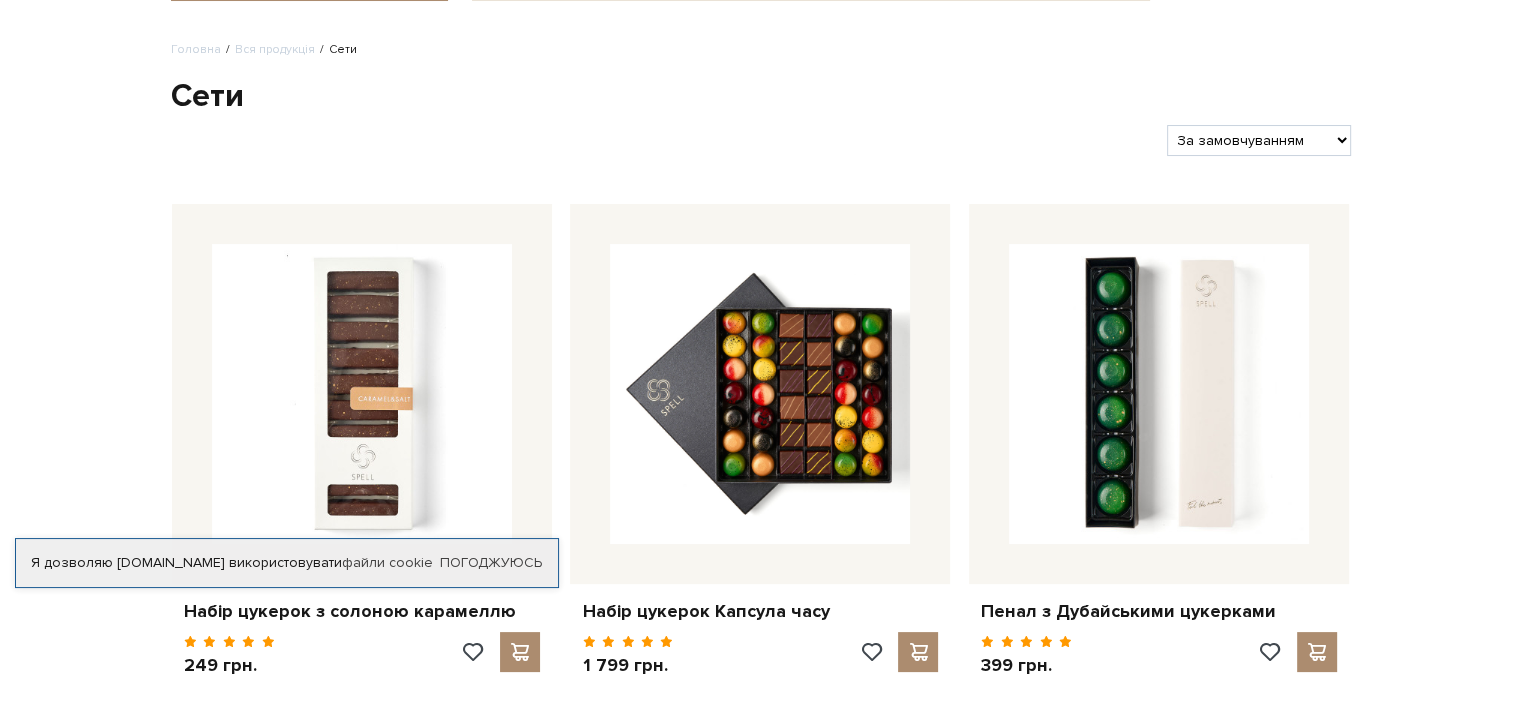 scroll, scrollTop: 0, scrollLeft: 0, axis: both 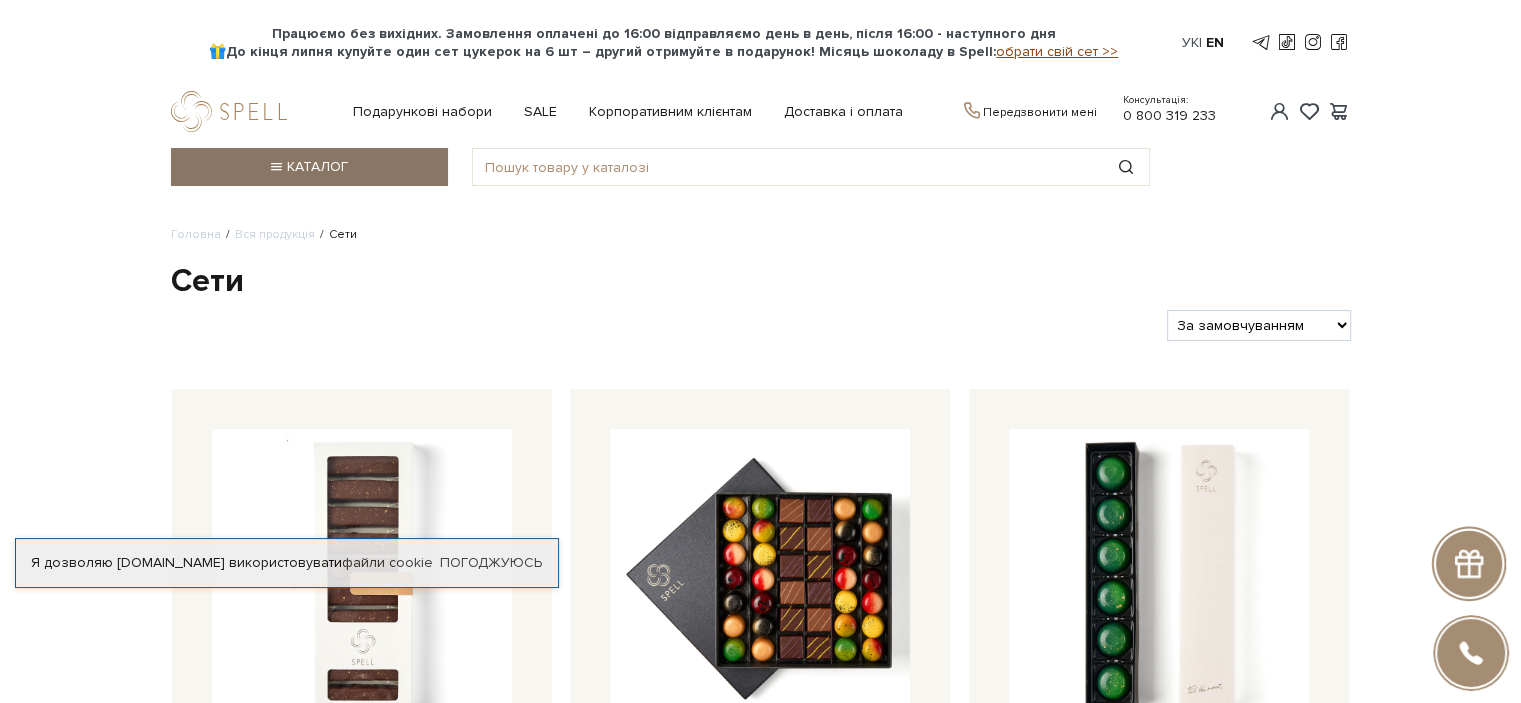 click at bounding box center [275, 167] 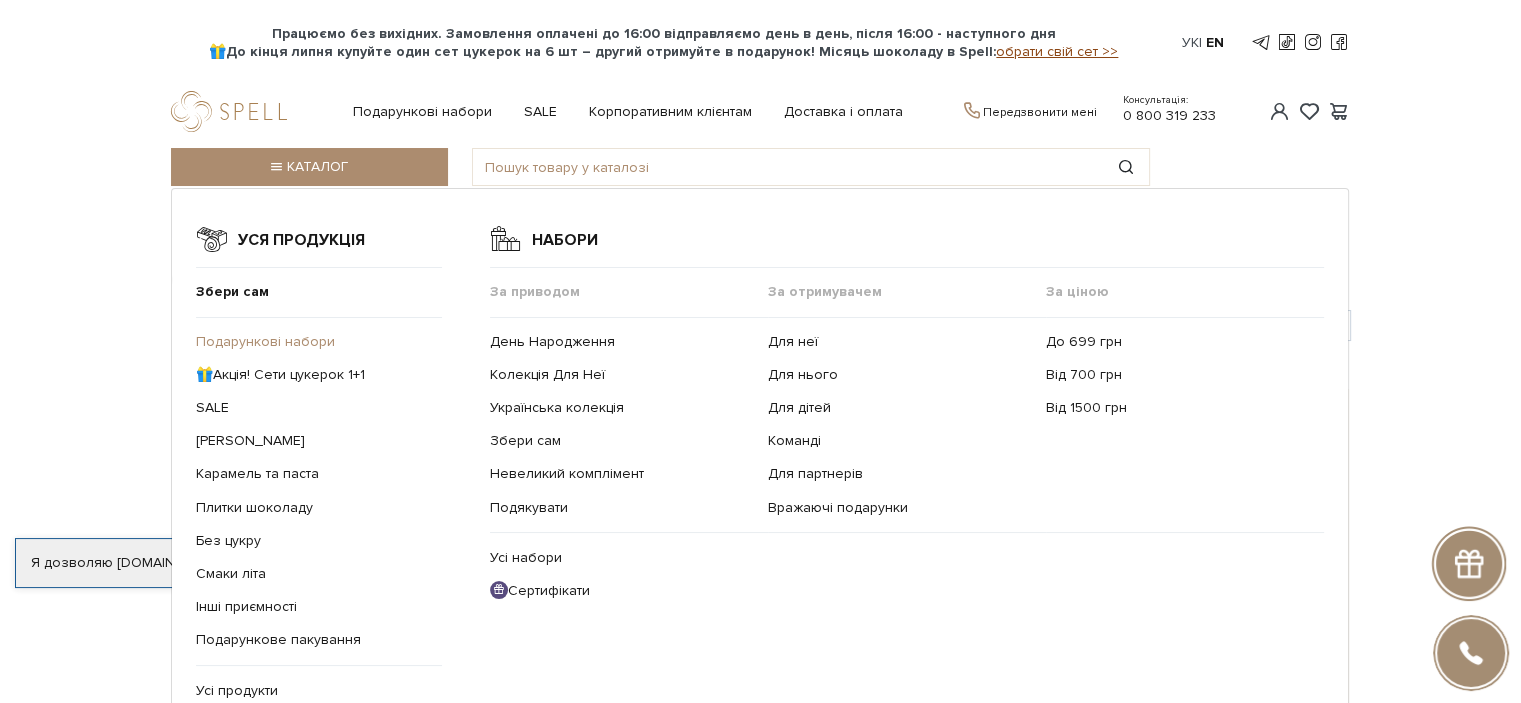 click on "Подарункові набори" at bounding box center [265, 341] 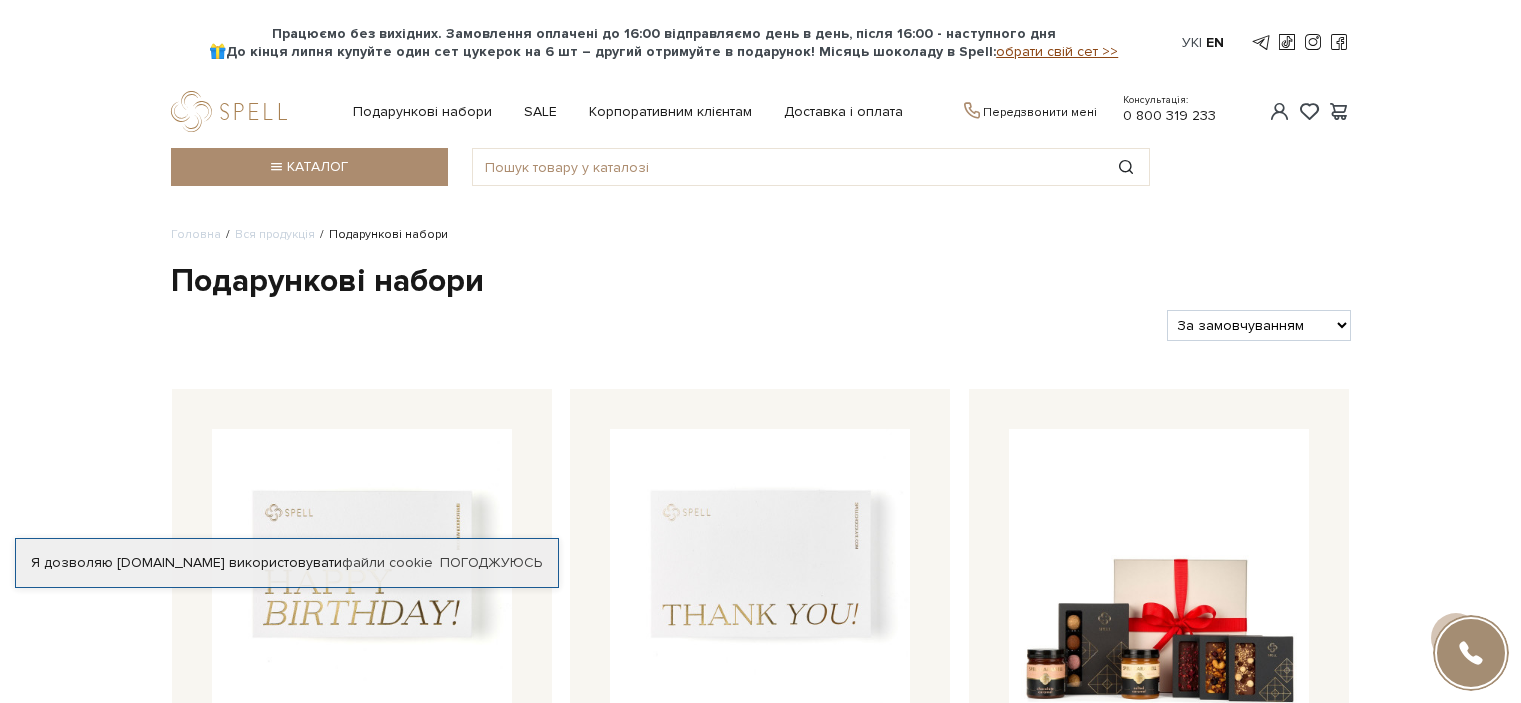 scroll, scrollTop: 300, scrollLeft: 0, axis: vertical 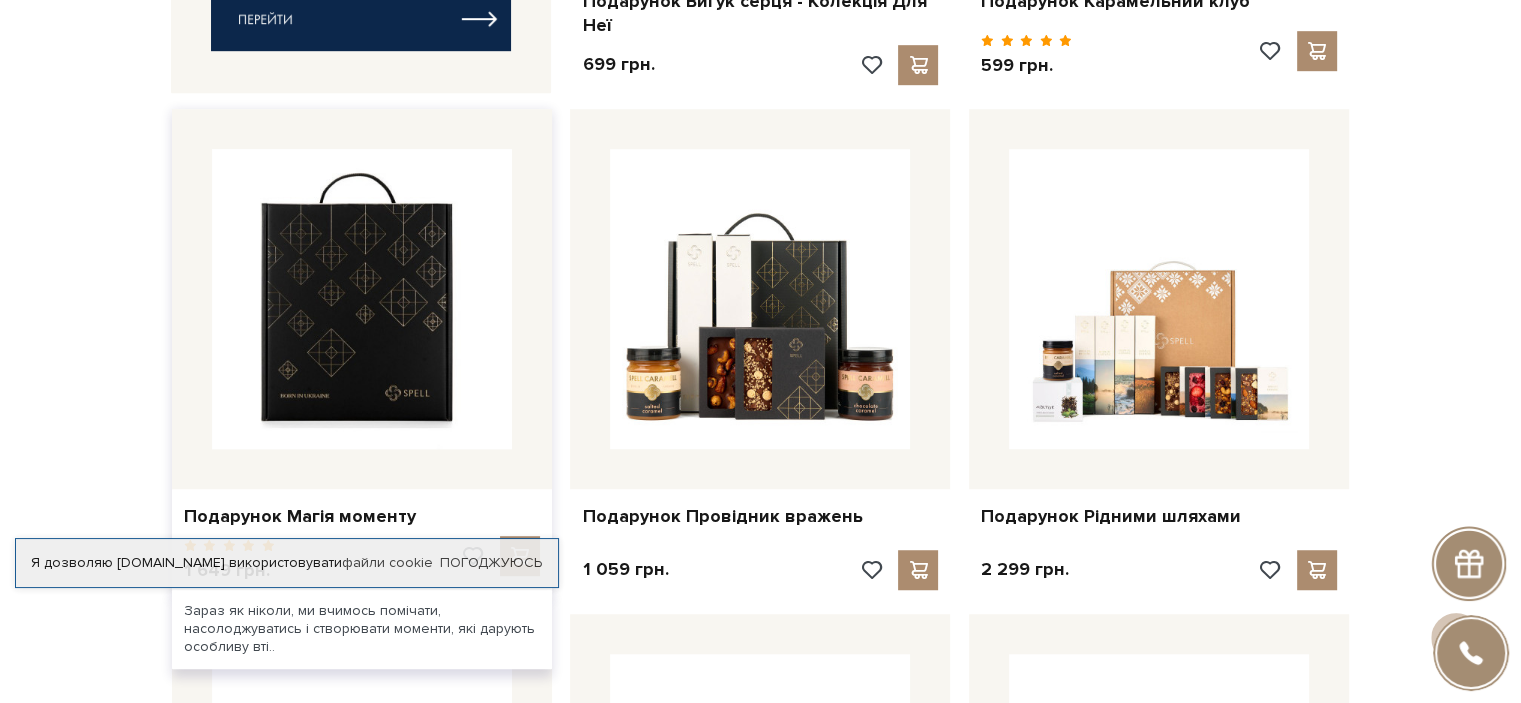 click at bounding box center (362, 299) 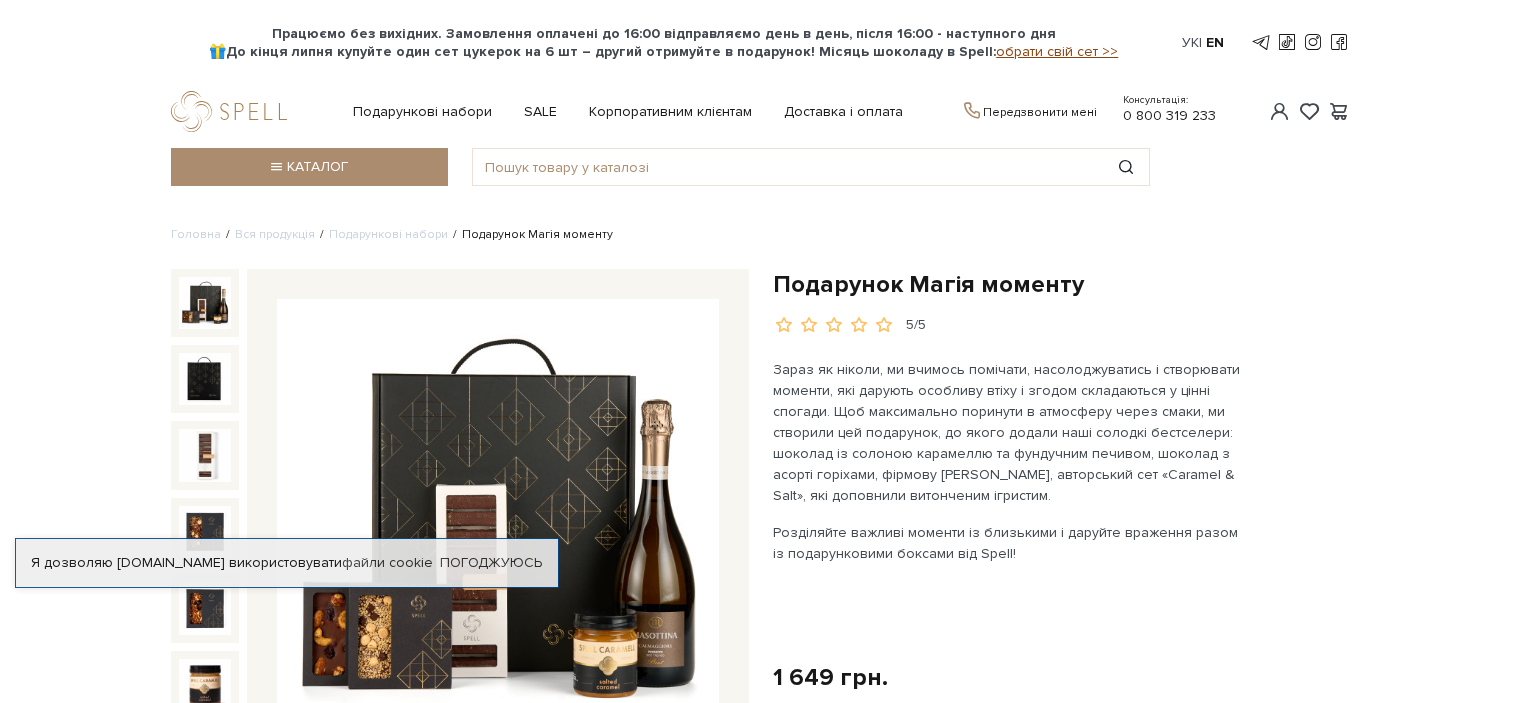 scroll, scrollTop: 0, scrollLeft: 0, axis: both 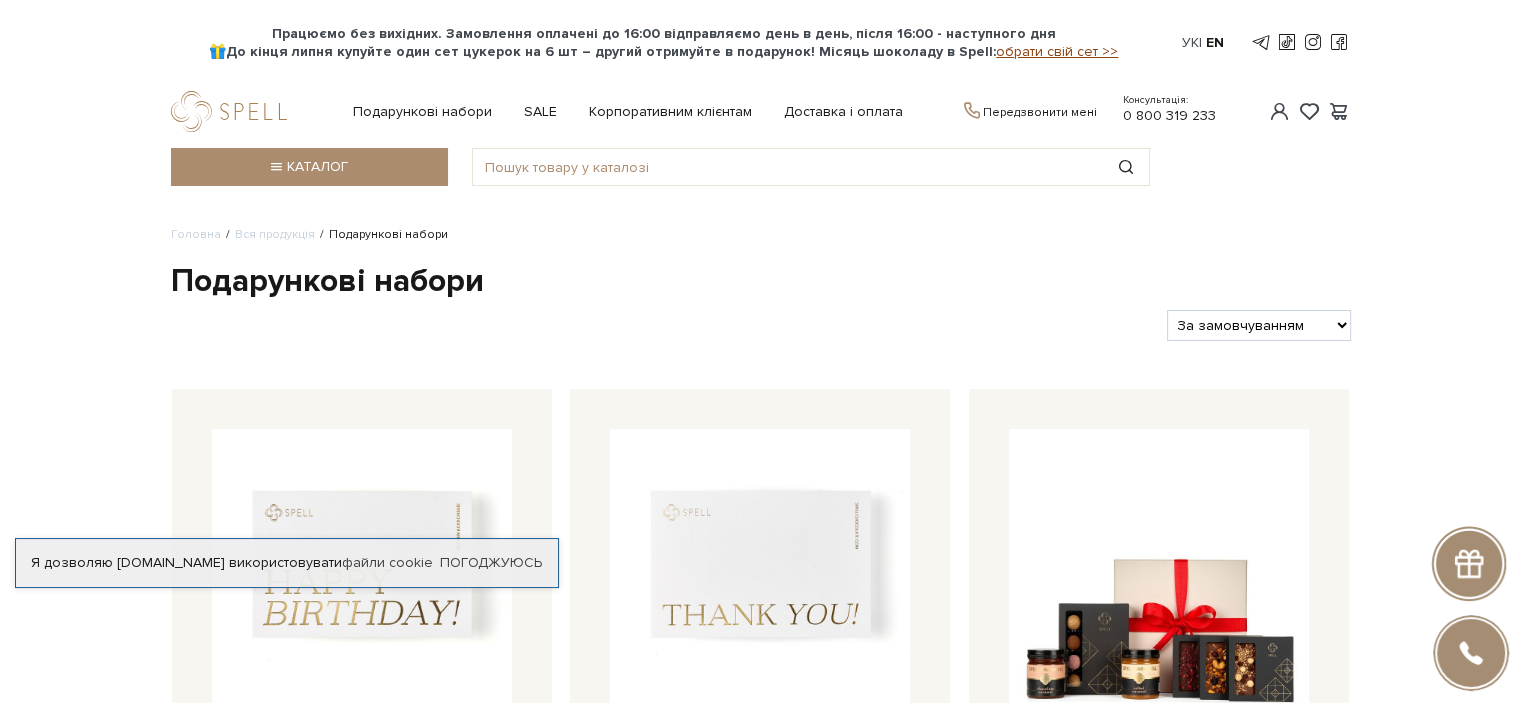 click on "обрати свій сет >>" at bounding box center (1057, 51) 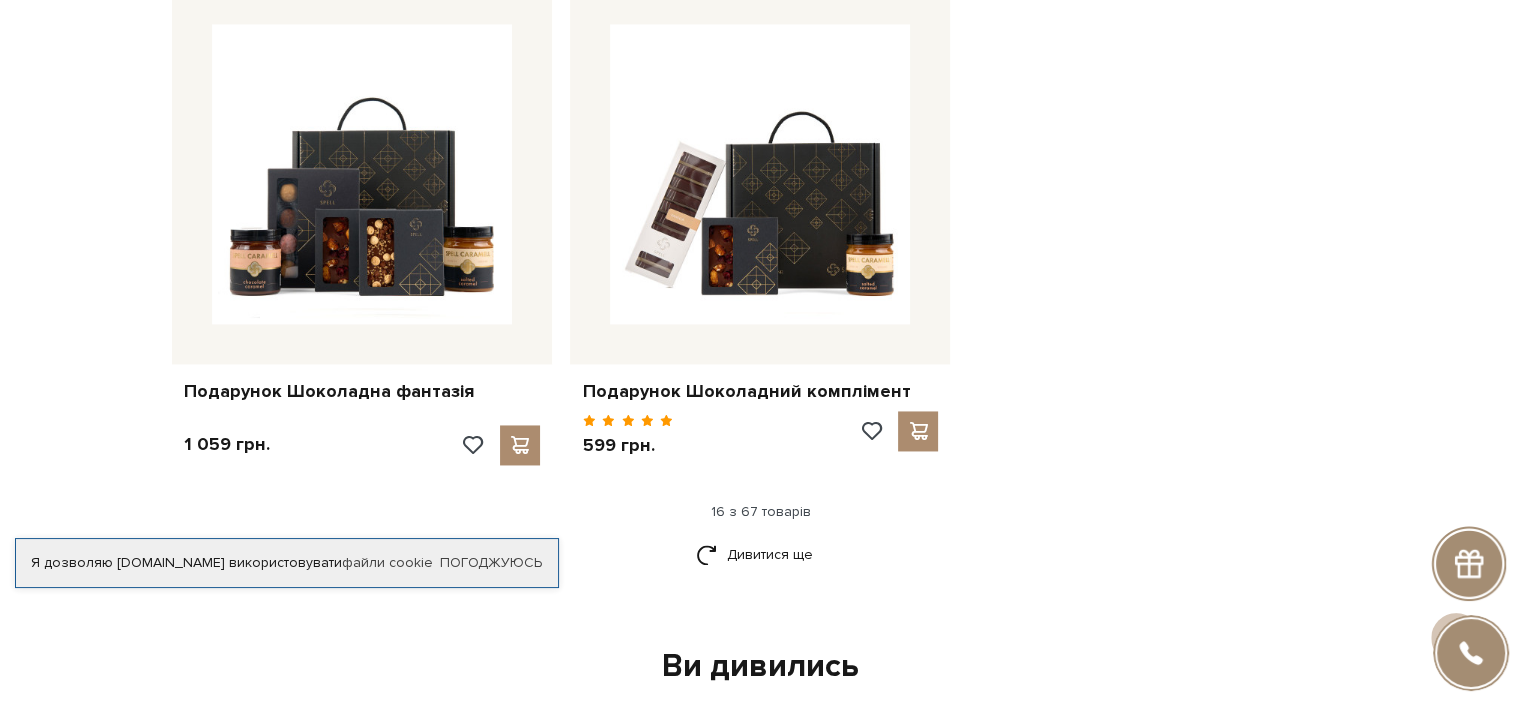 scroll, scrollTop: 3000, scrollLeft: 0, axis: vertical 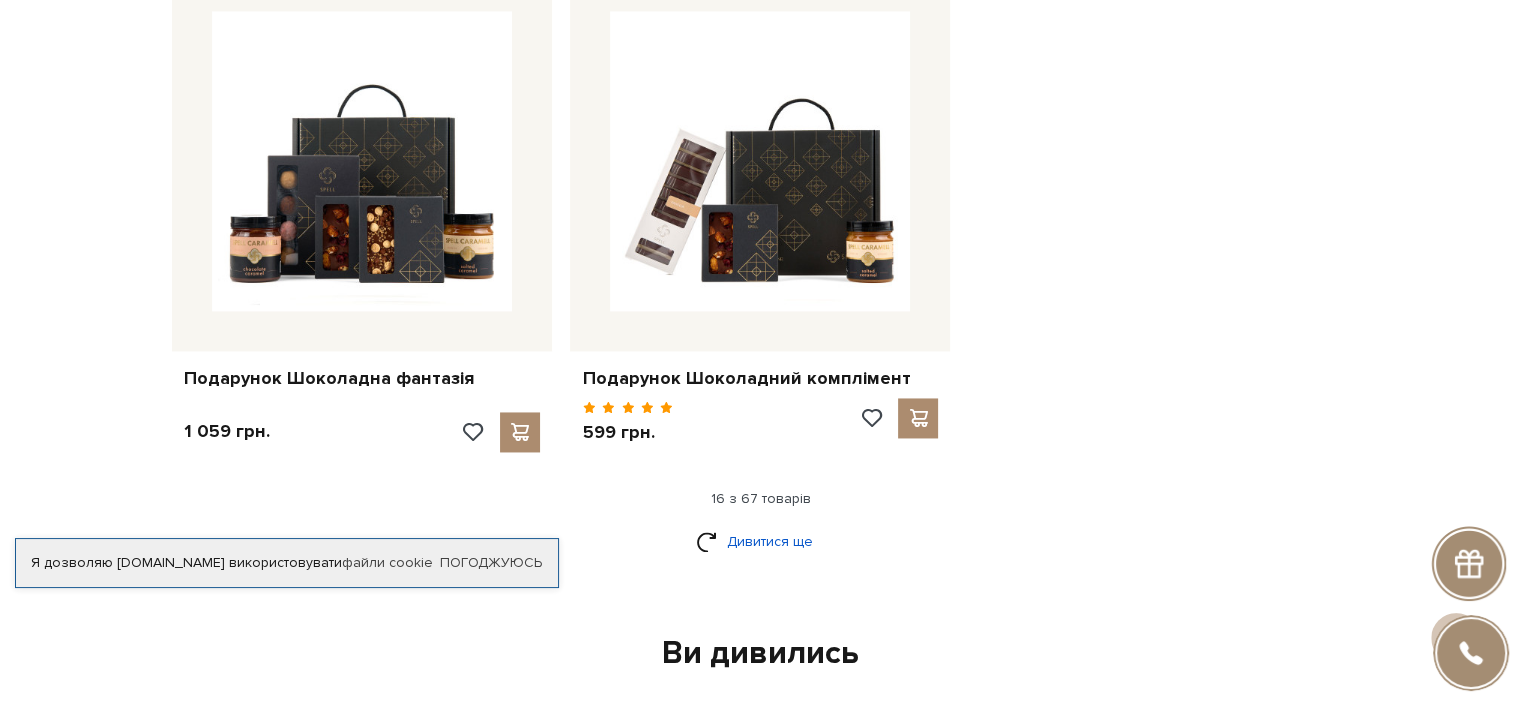 drag, startPoint x: 740, startPoint y: 539, endPoint x: 760, endPoint y: 529, distance: 22.36068 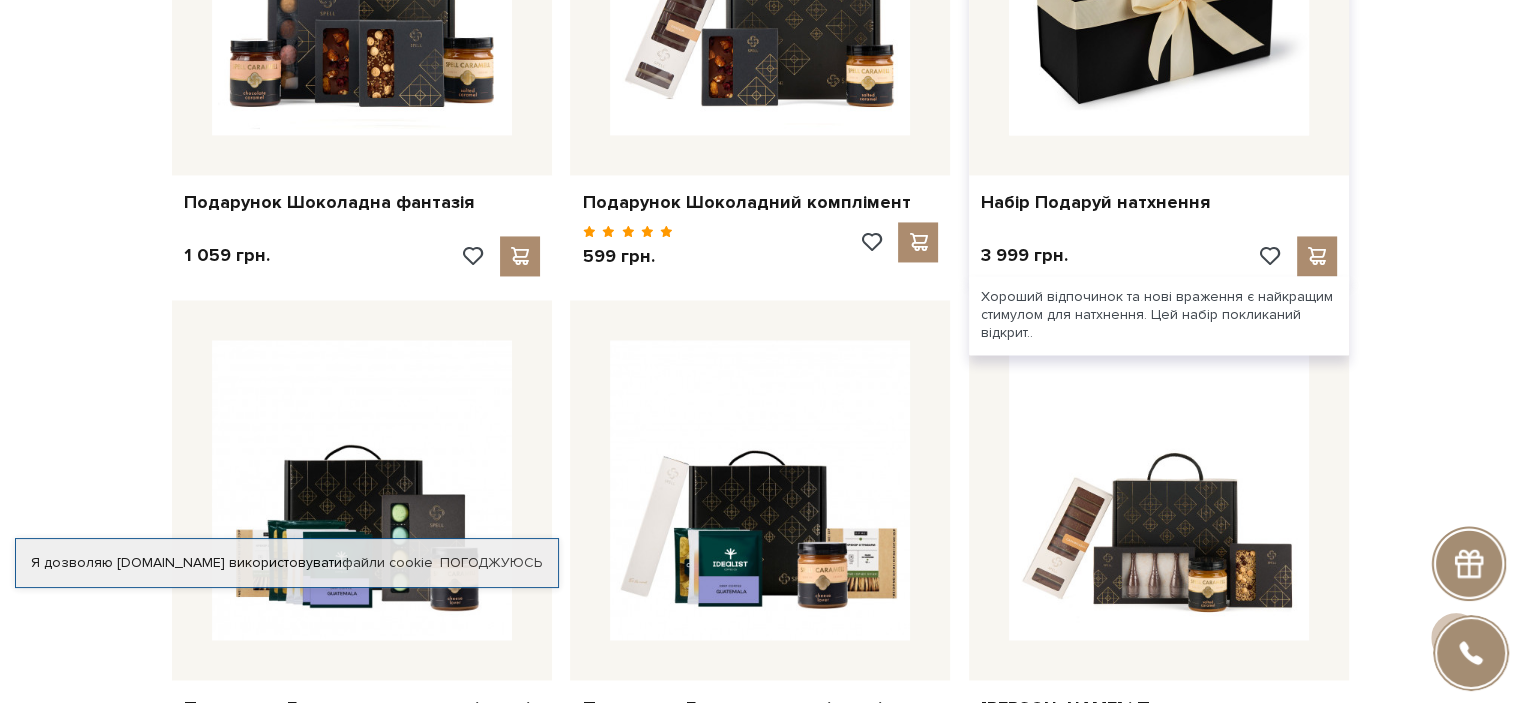 scroll, scrollTop: 2800, scrollLeft: 0, axis: vertical 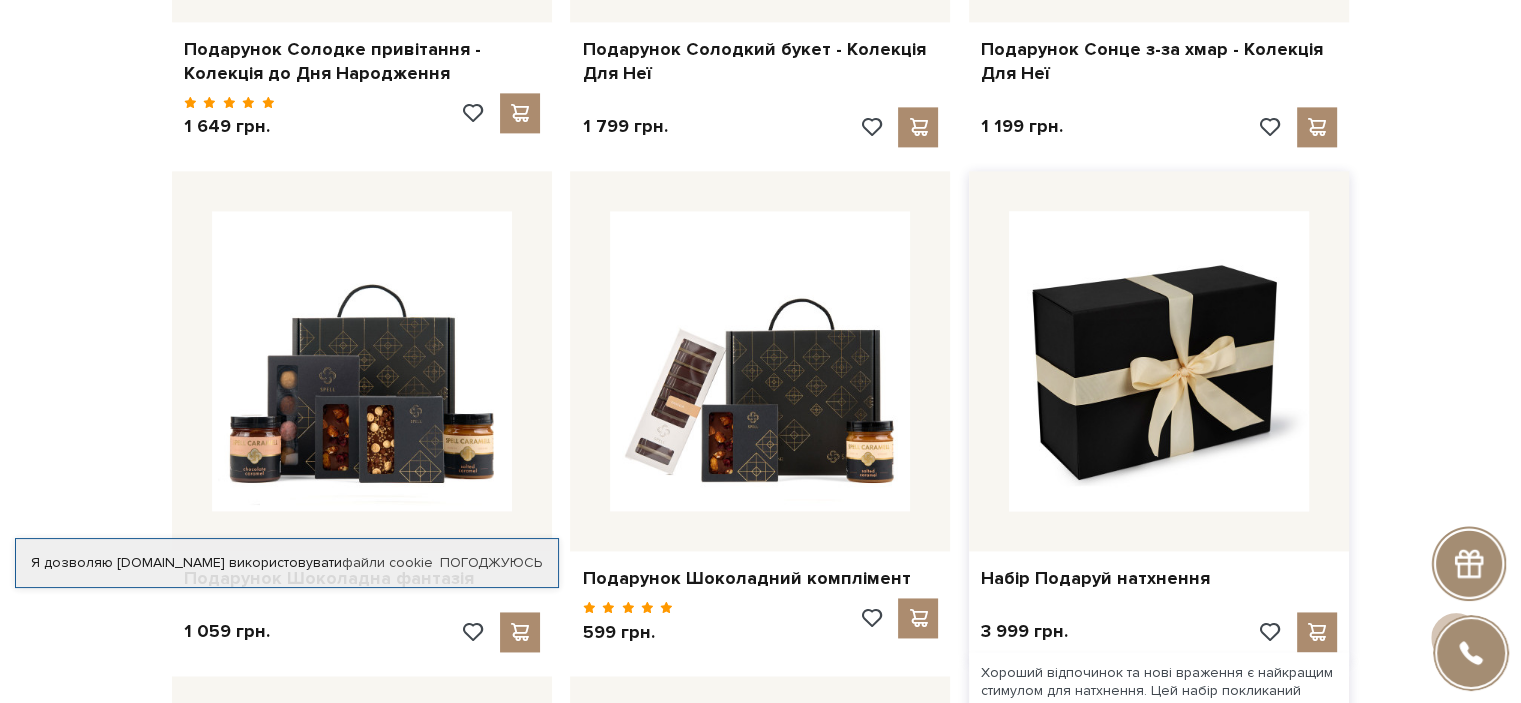 click at bounding box center [1159, 361] 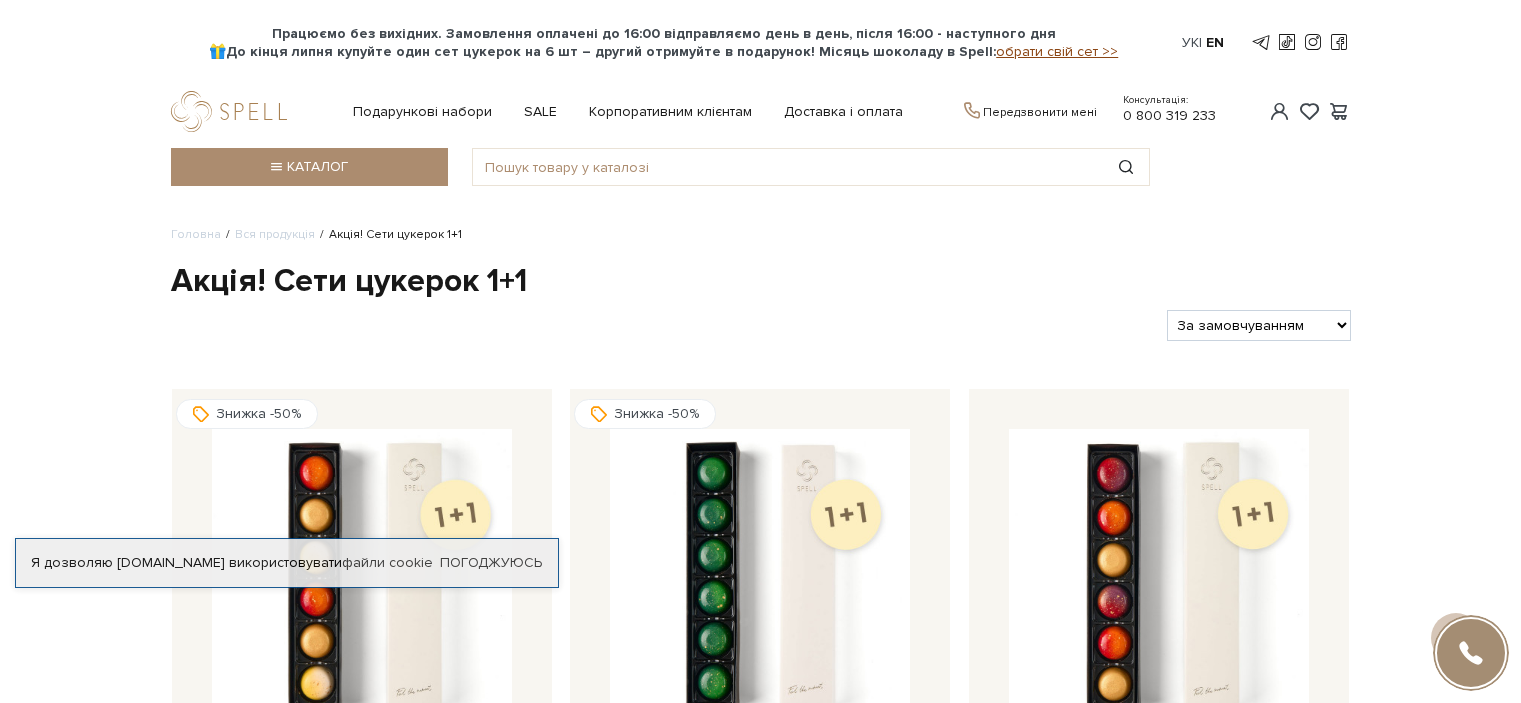 scroll, scrollTop: 300, scrollLeft: 0, axis: vertical 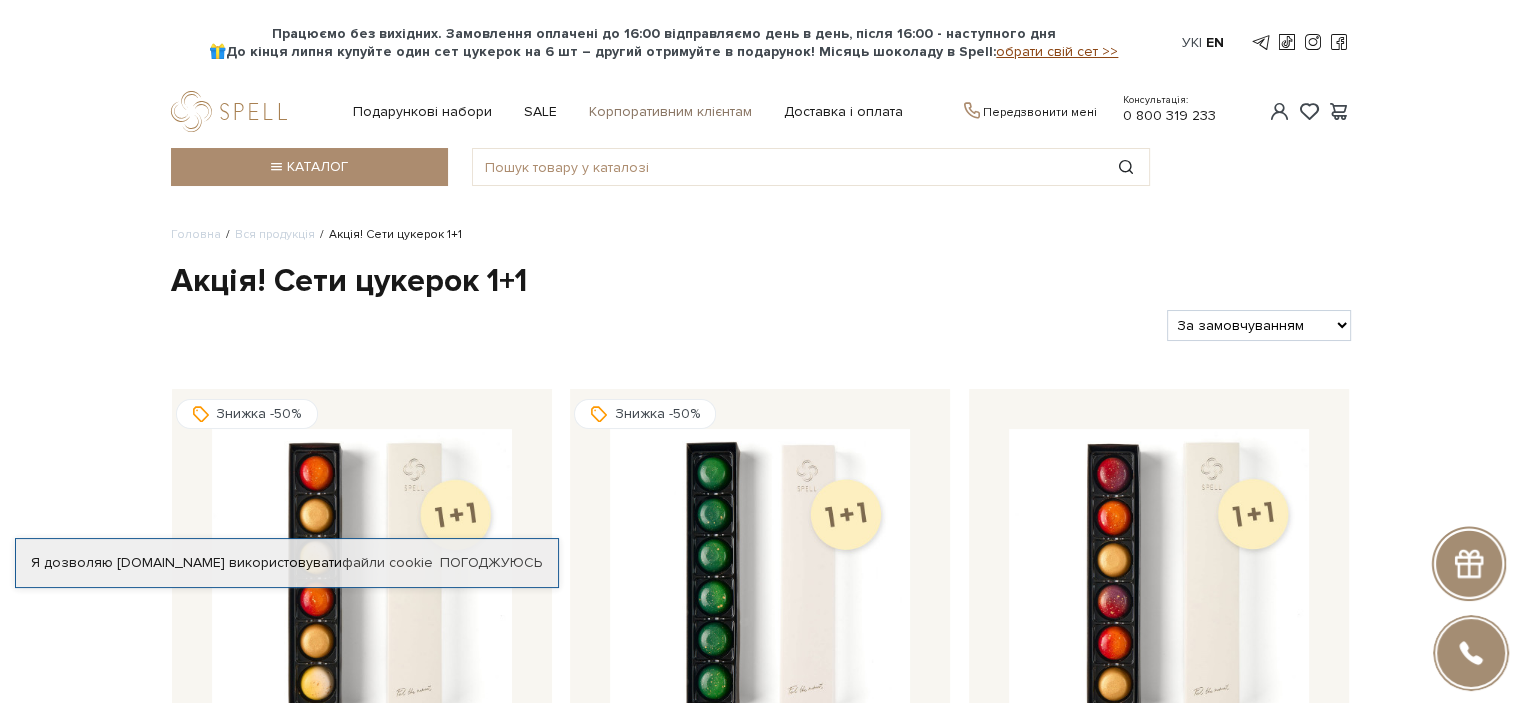 click on "Корпоративним клієнтам" at bounding box center [670, 112] 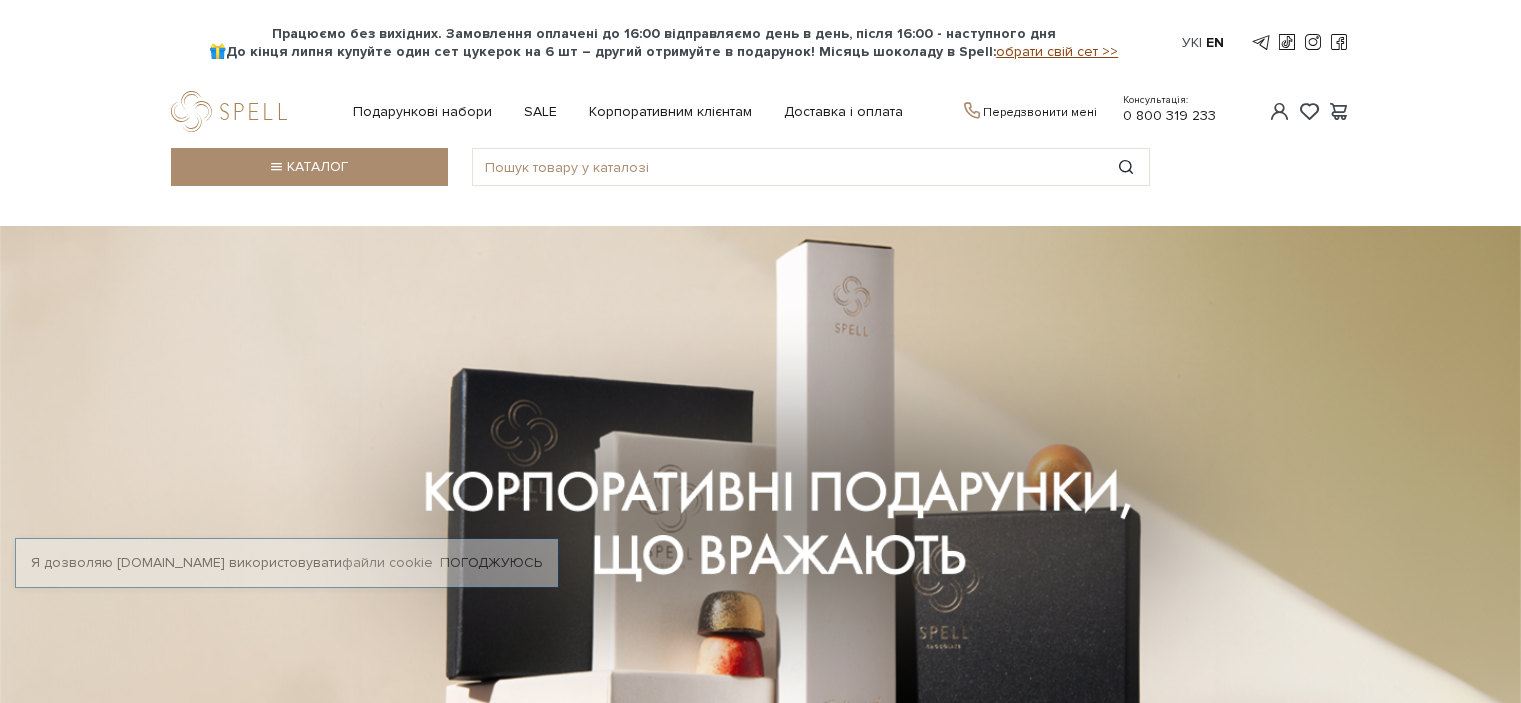 scroll, scrollTop: 0, scrollLeft: 0, axis: both 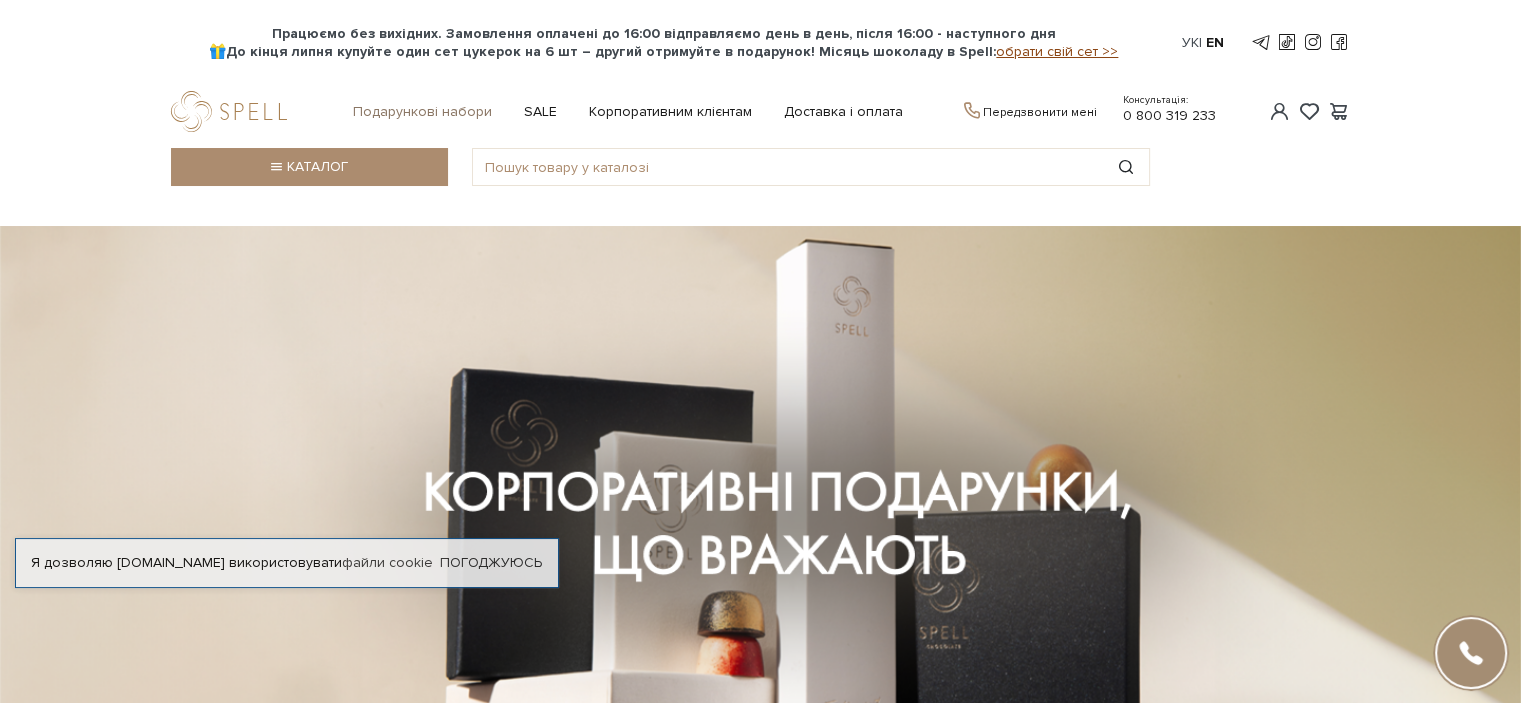 click on "Подарункові набори" at bounding box center [422, 112] 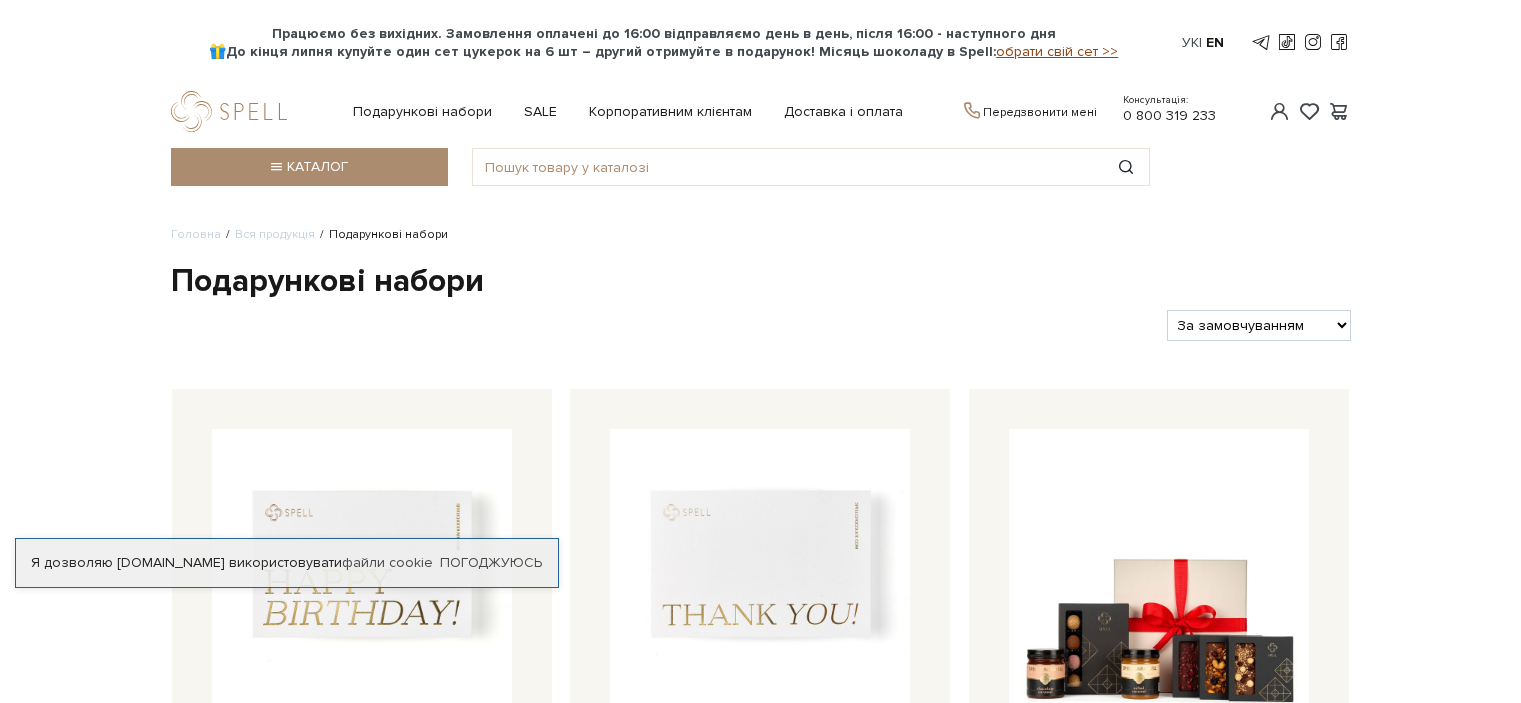 scroll, scrollTop: 0, scrollLeft: 0, axis: both 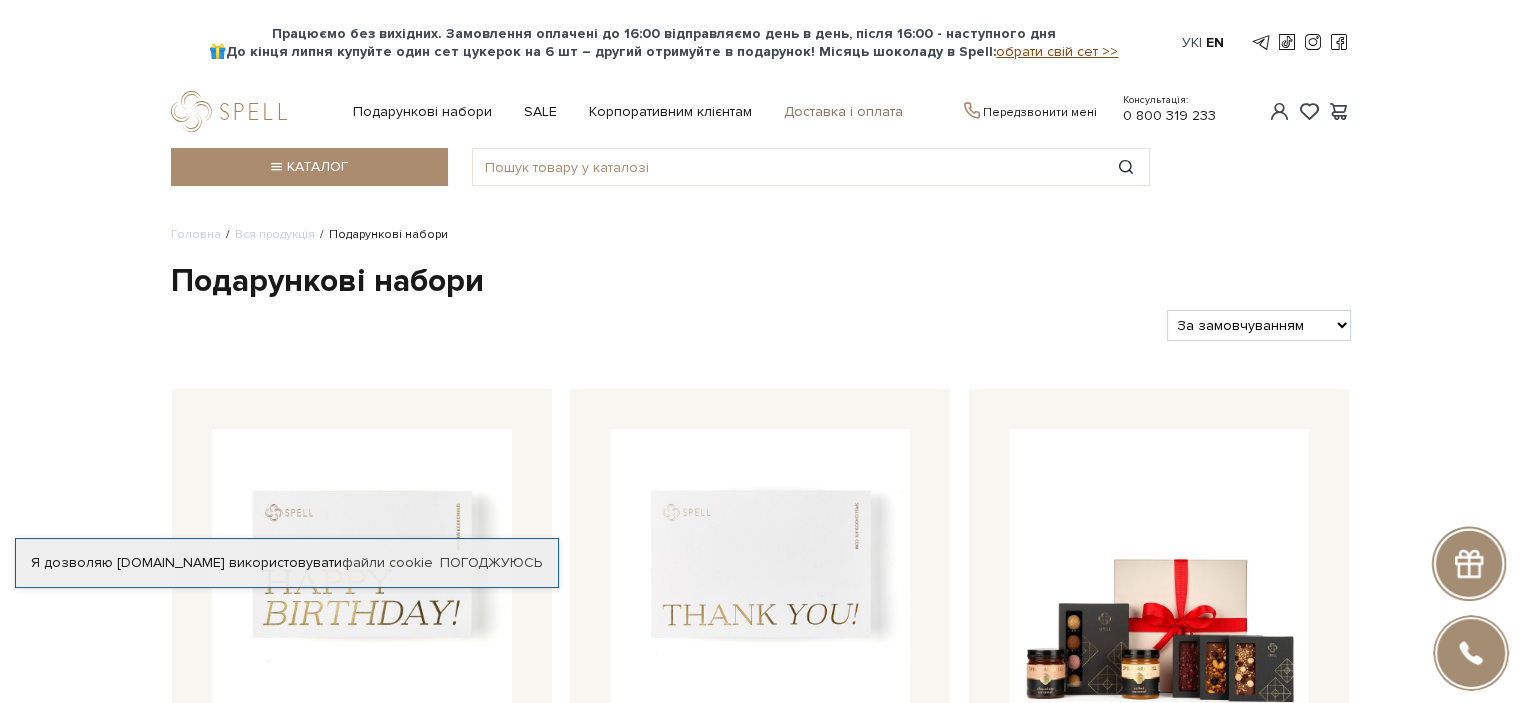 click on "Доставка і оплата" at bounding box center [843, 112] 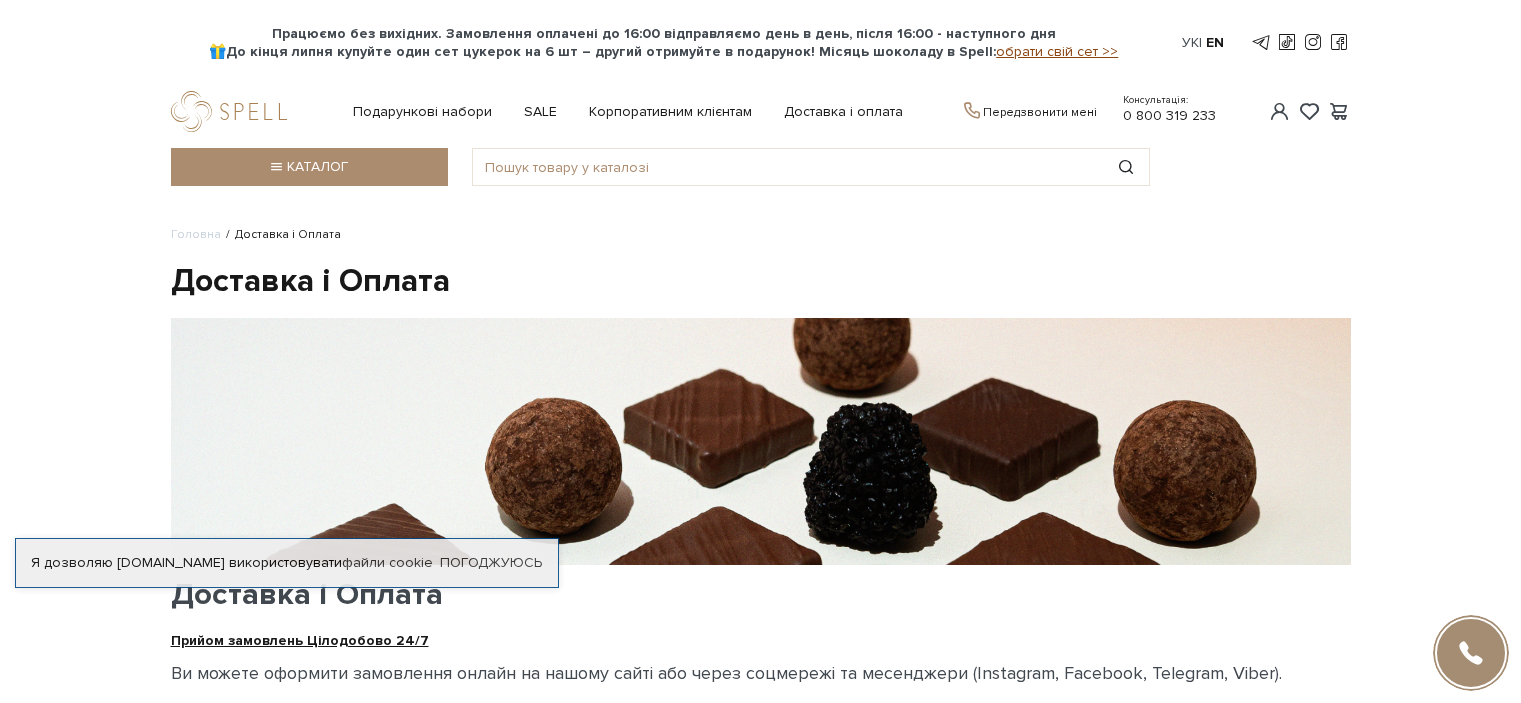 scroll, scrollTop: 0, scrollLeft: 0, axis: both 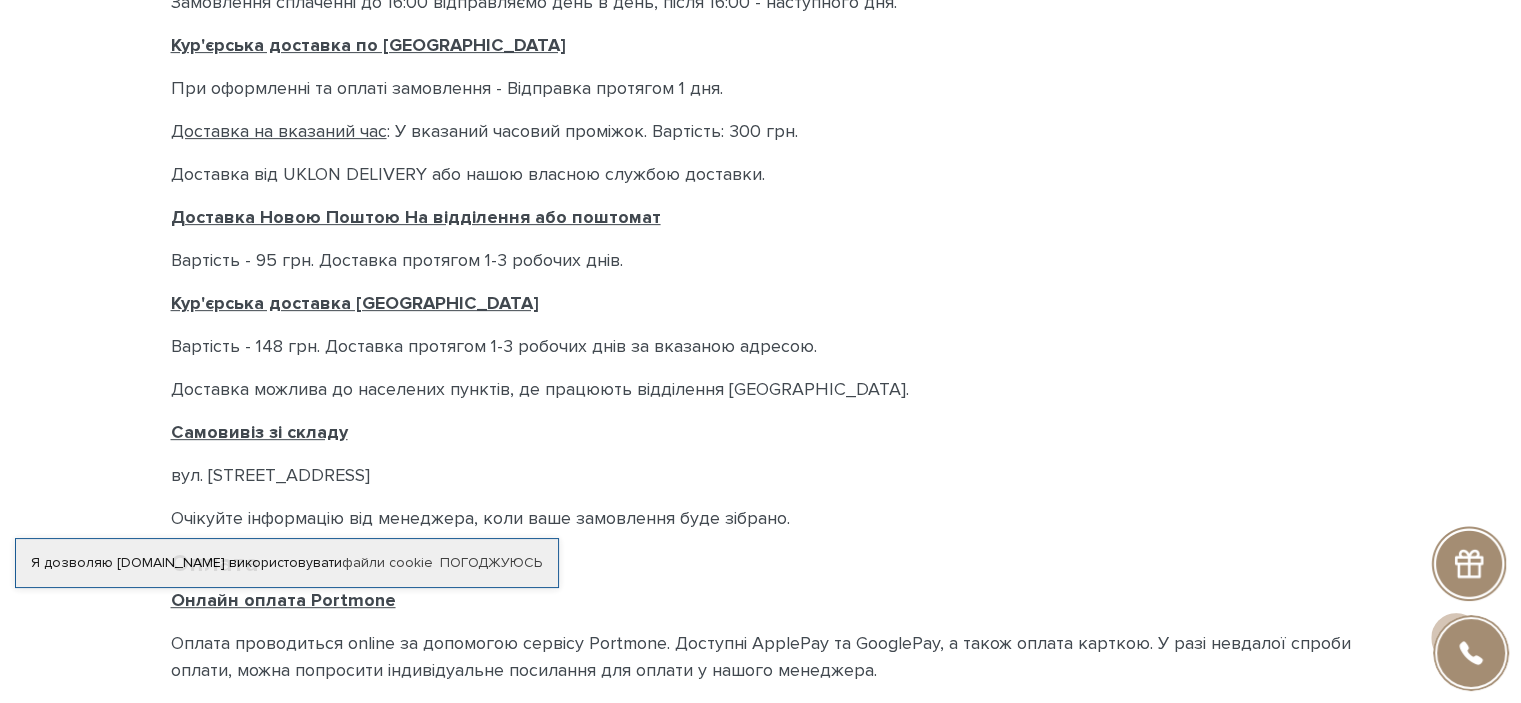 click on "Самовивіз зі складу" at bounding box center (761, 432) 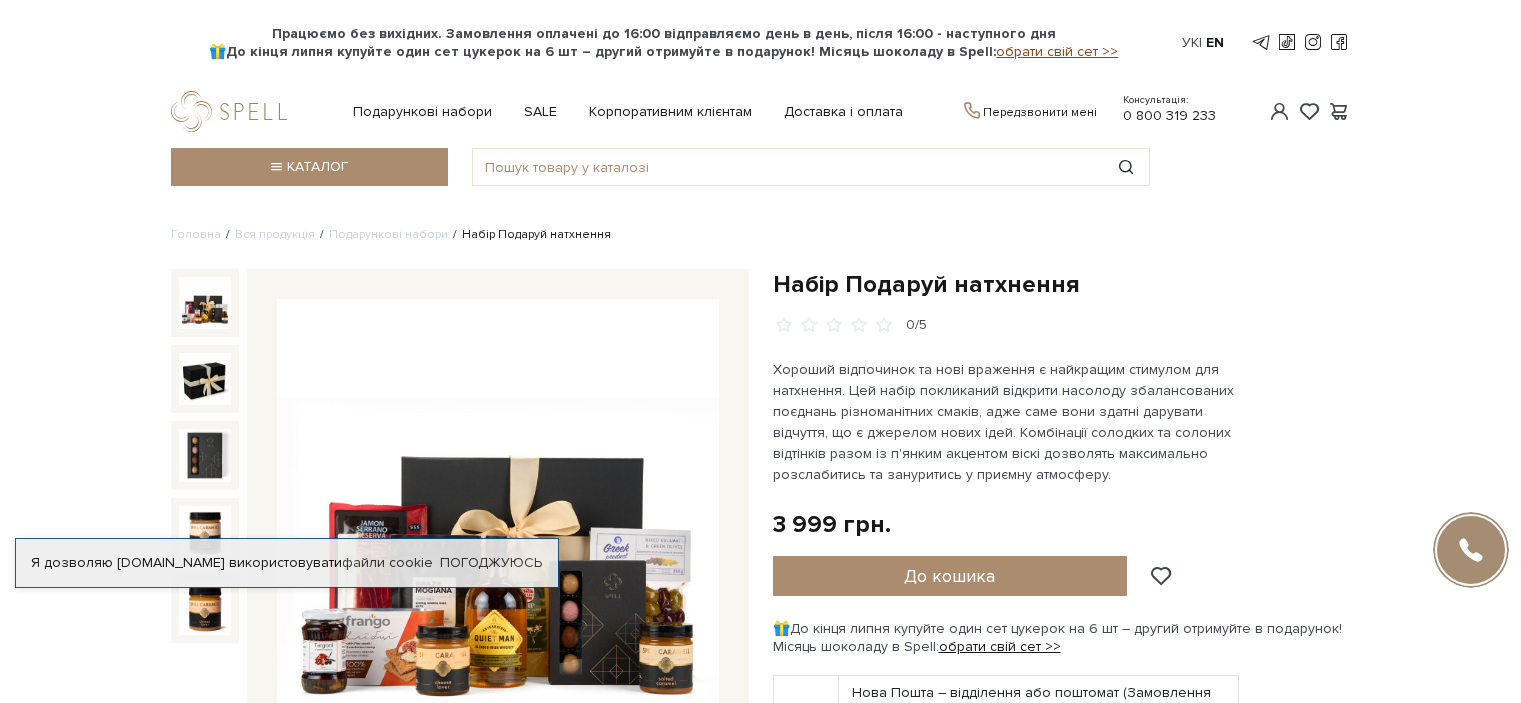 scroll, scrollTop: 0, scrollLeft: 0, axis: both 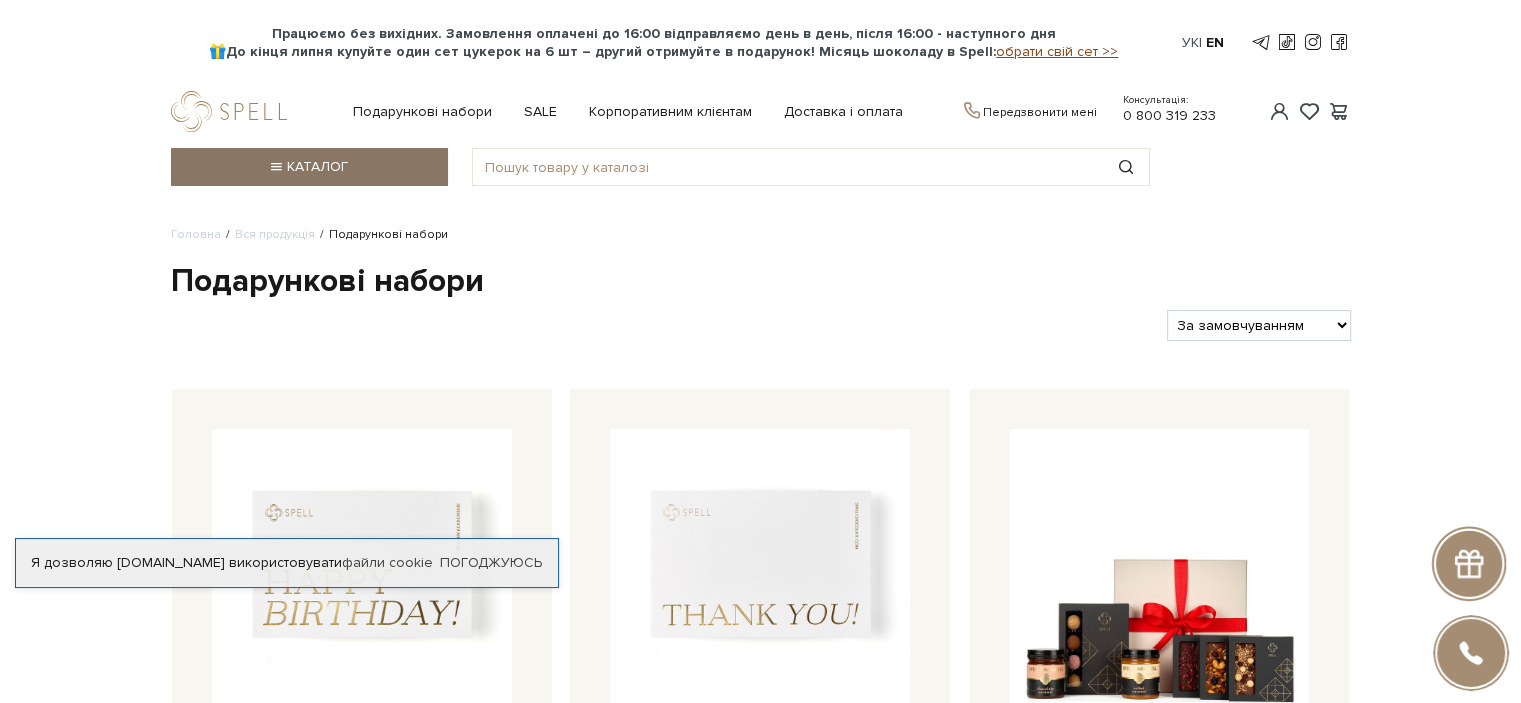 click on "Каталог" at bounding box center [309, 167] 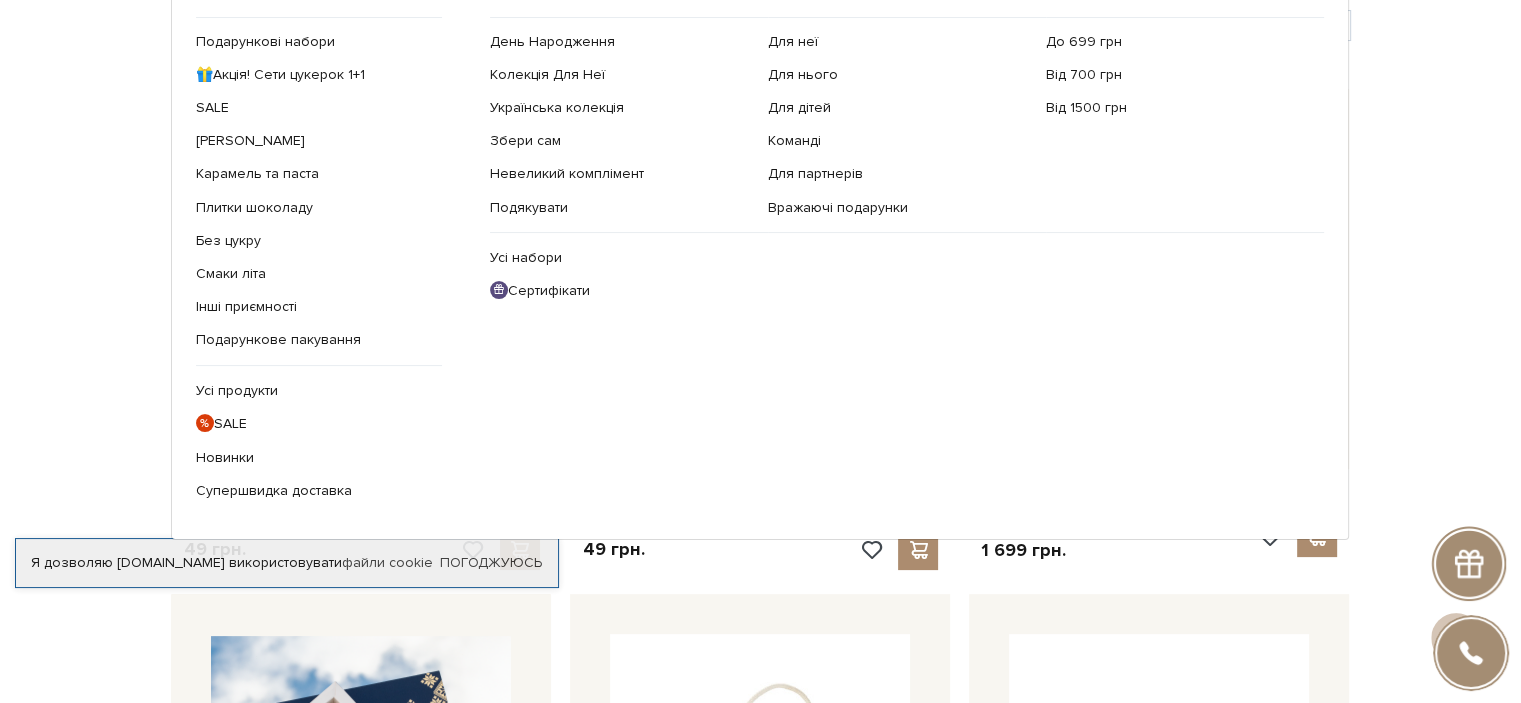 scroll, scrollTop: 200, scrollLeft: 0, axis: vertical 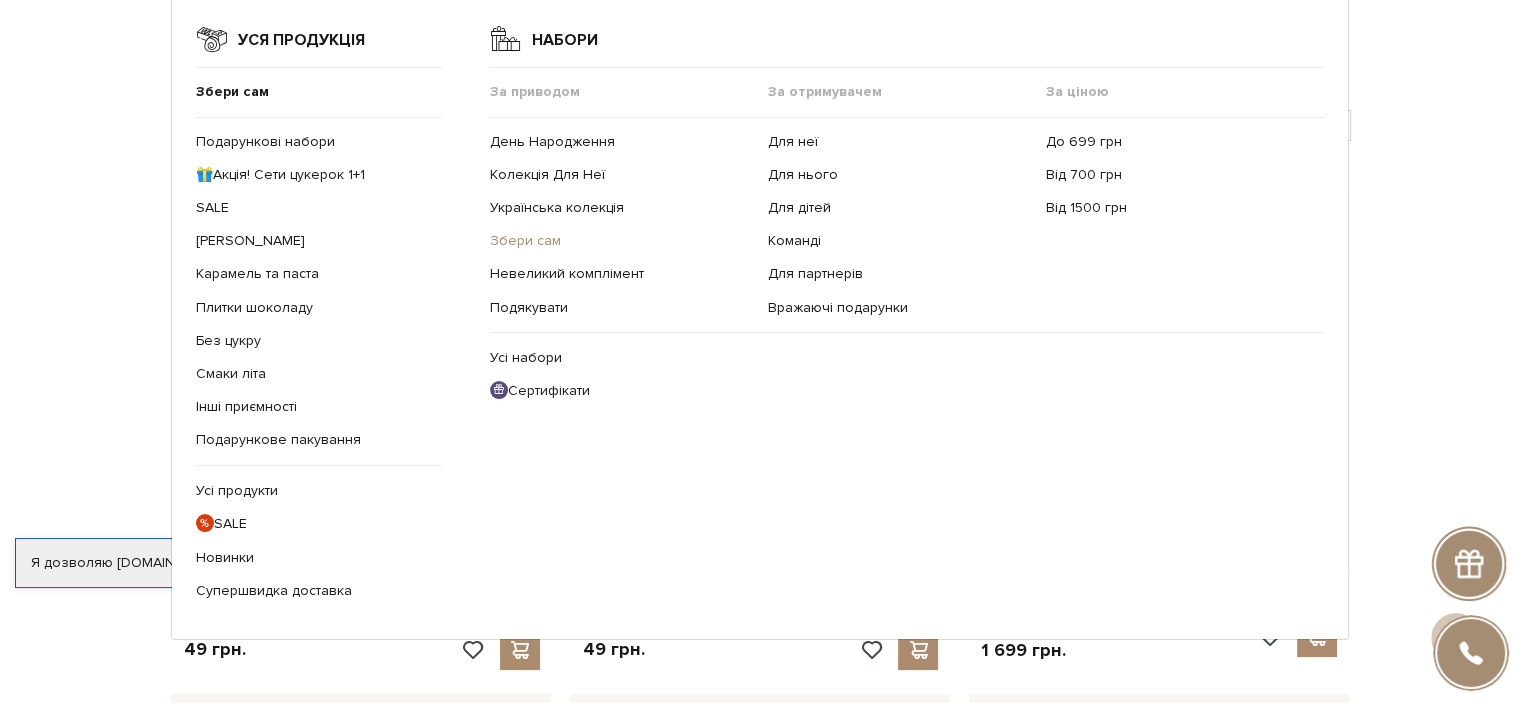 click on "Збери сам" at bounding box center (525, 240) 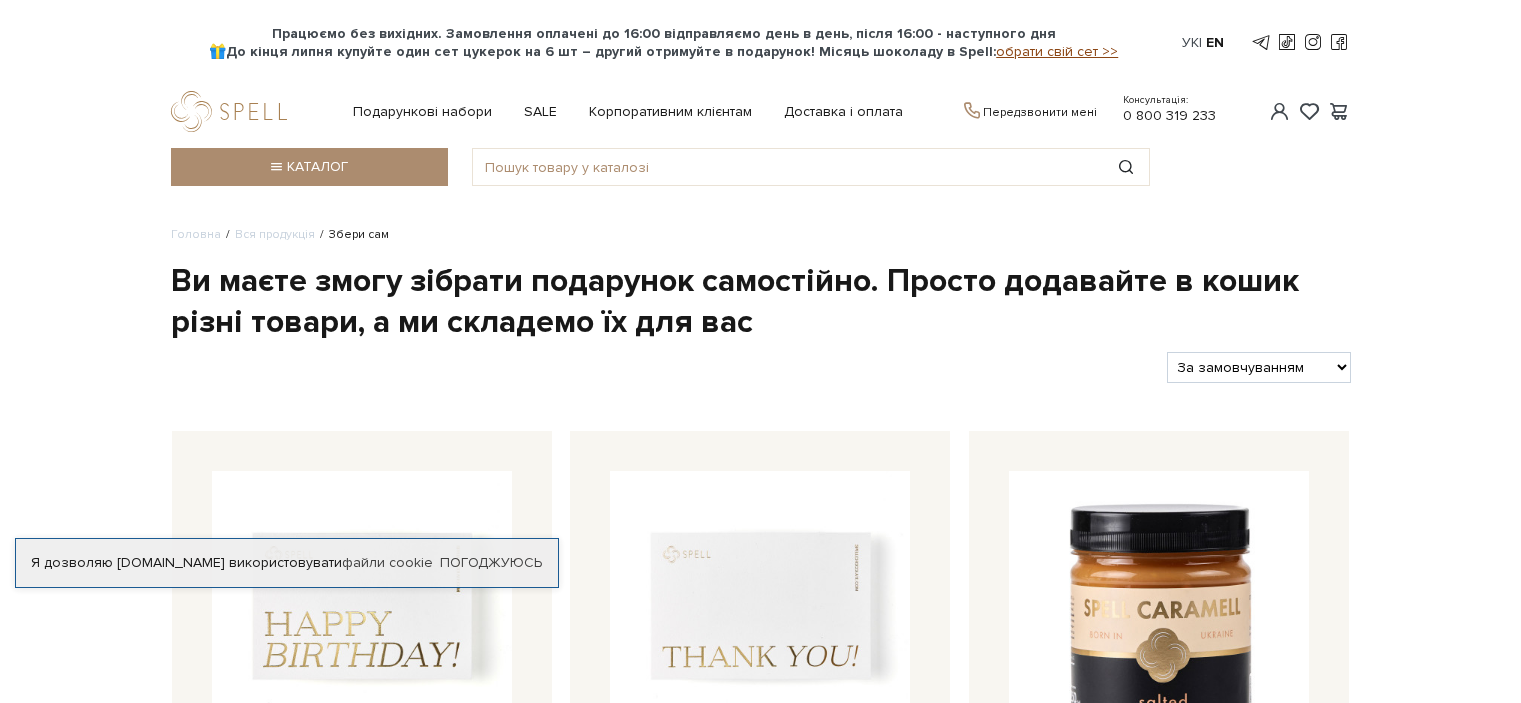 scroll, scrollTop: 0, scrollLeft: 0, axis: both 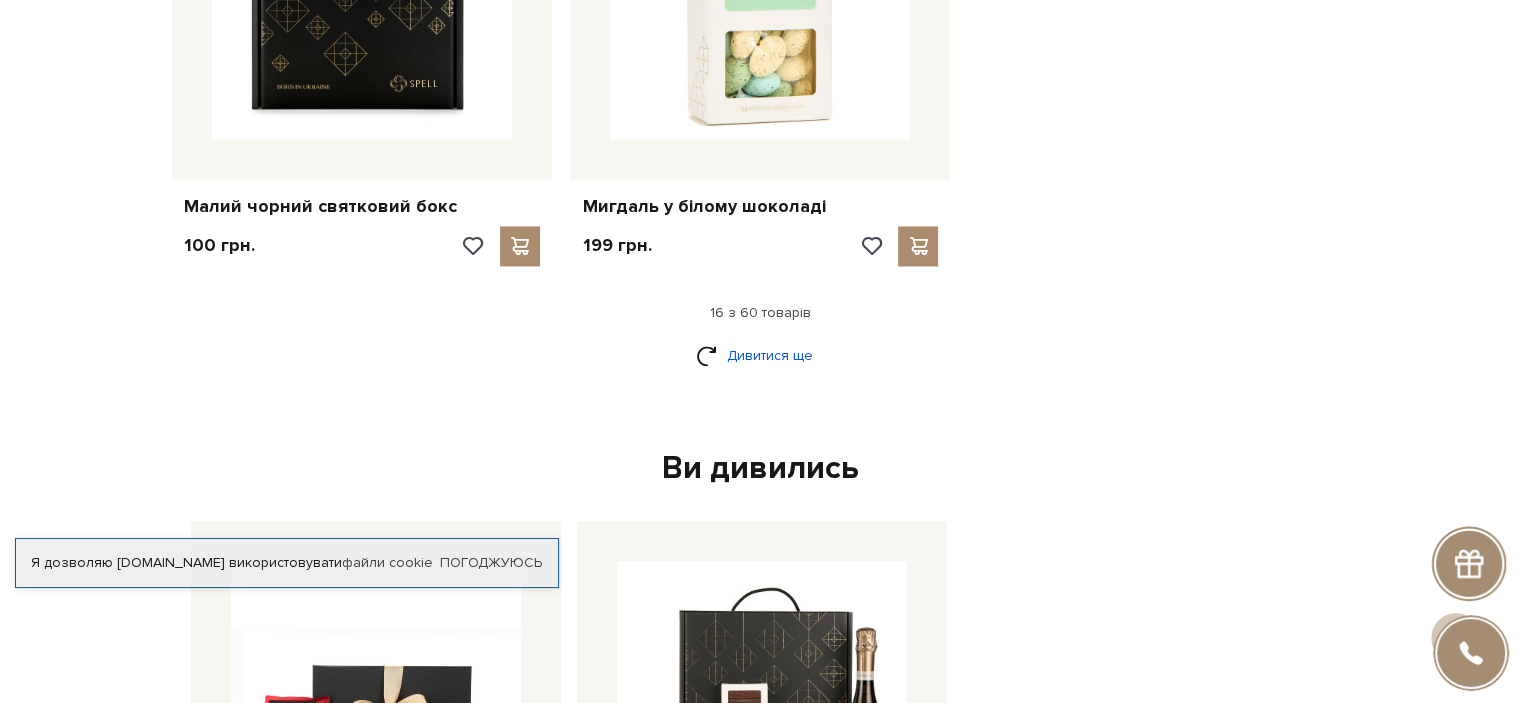 click on "Дивитися ще" at bounding box center [761, 355] 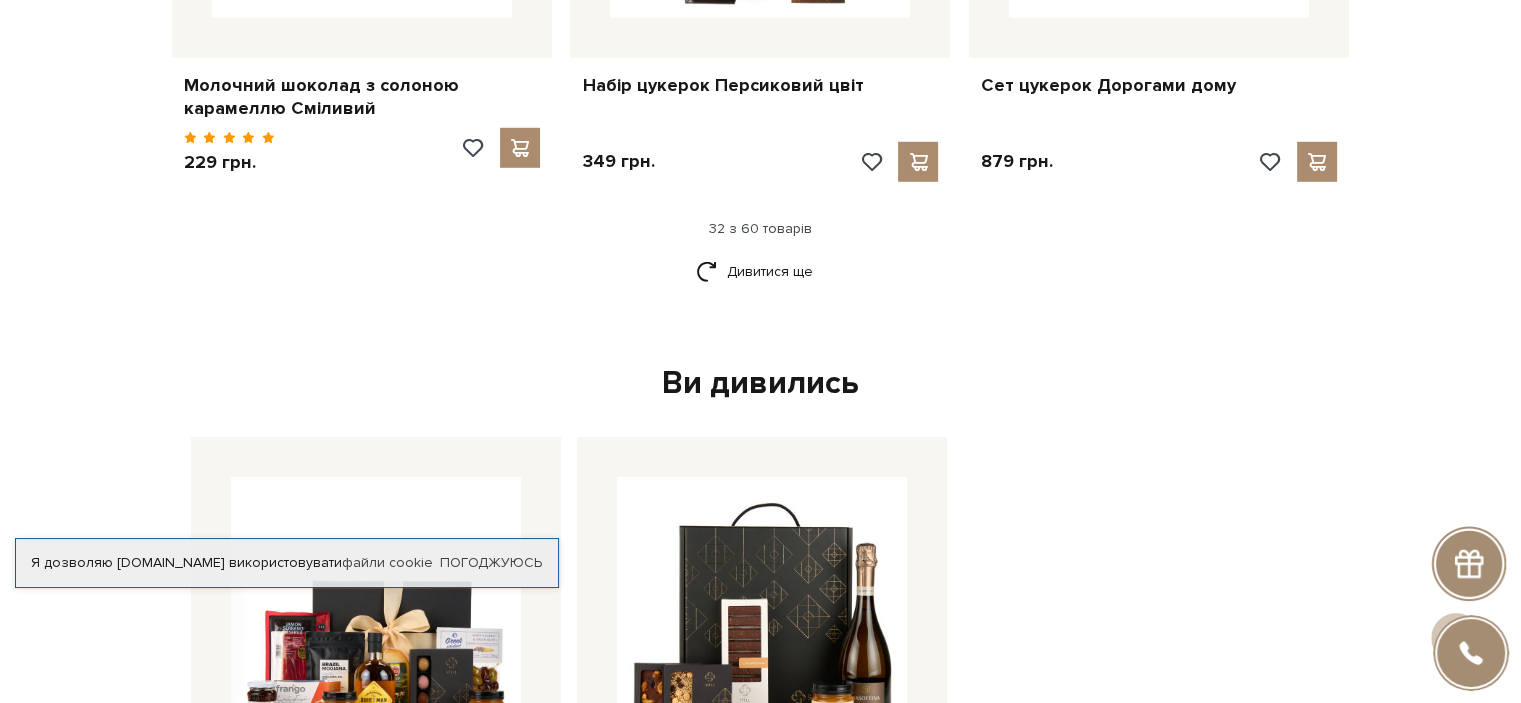 scroll, scrollTop: 5900, scrollLeft: 0, axis: vertical 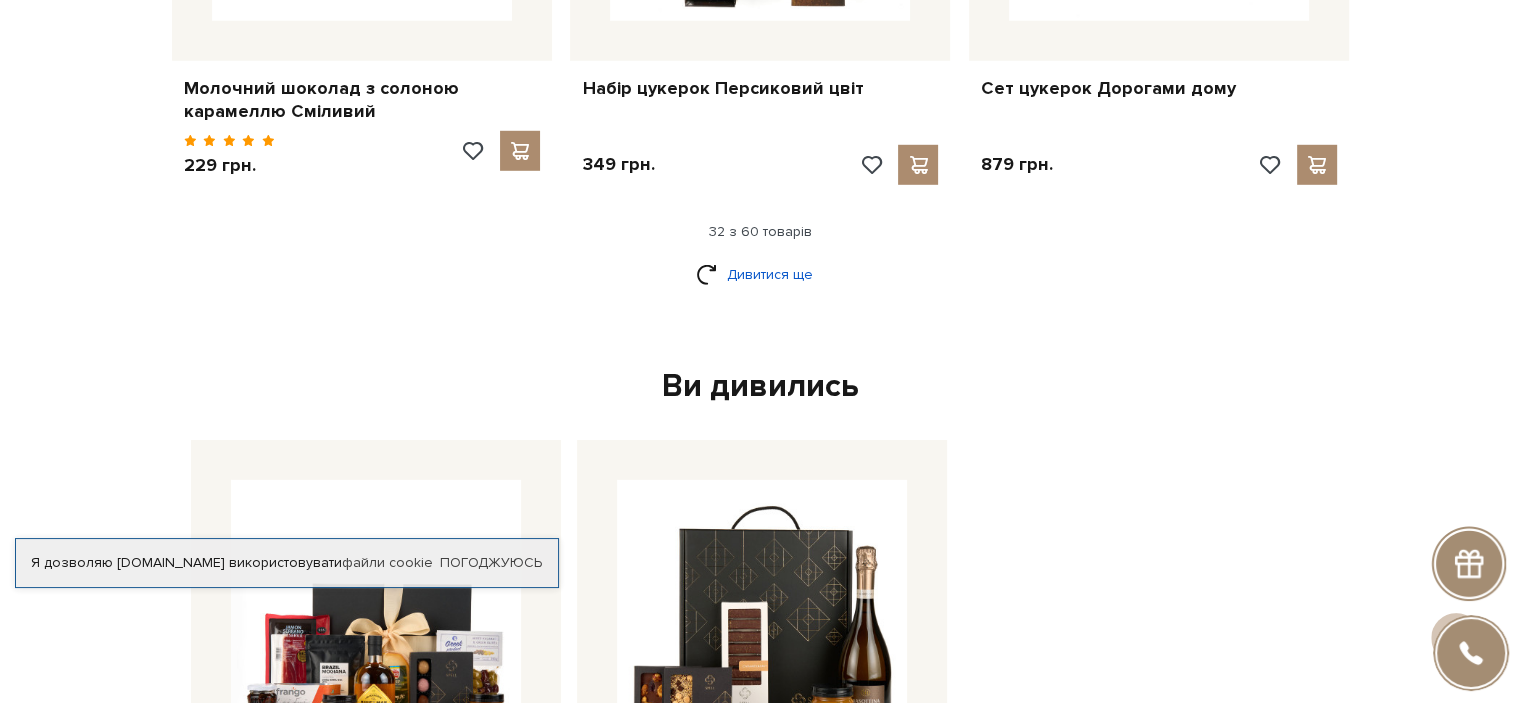 click on "Дивитися ще" at bounding box center (761, 274) 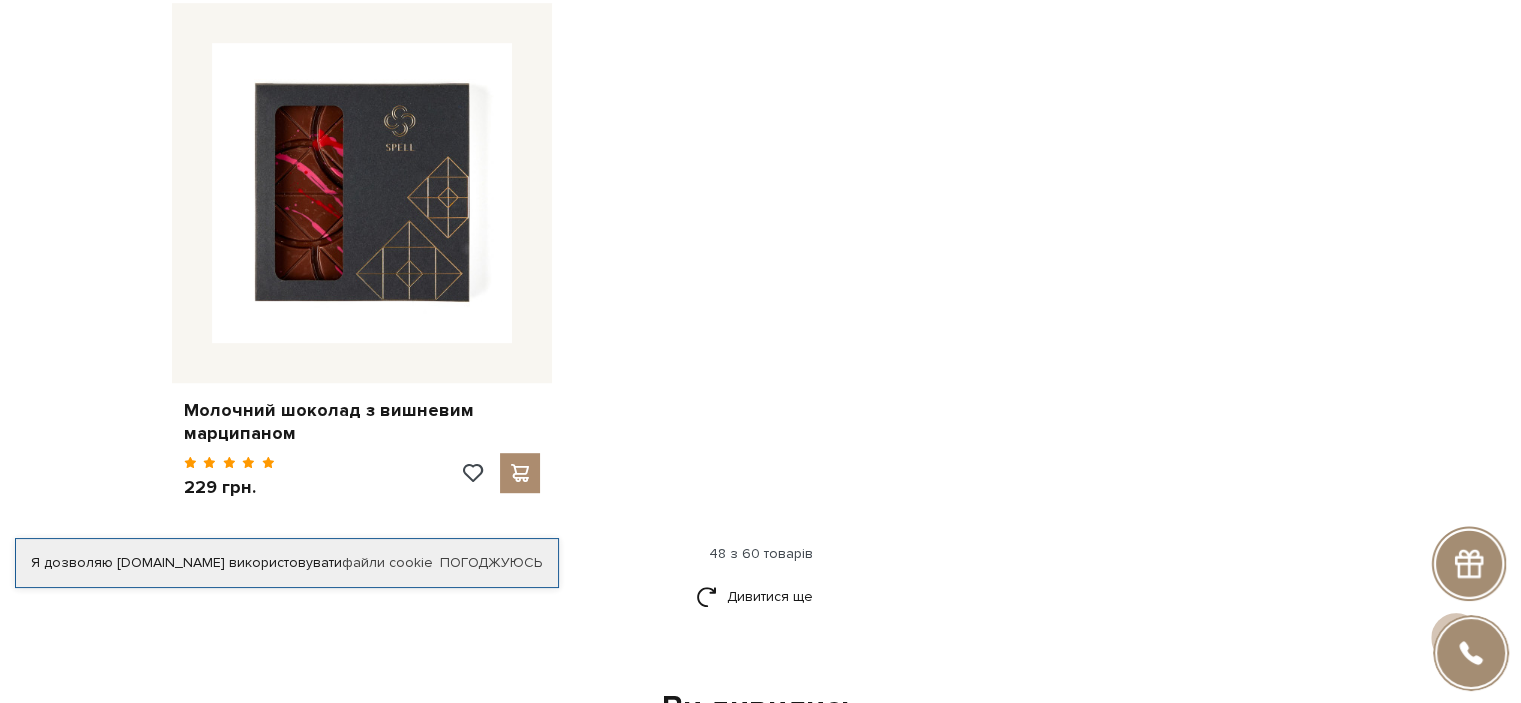 scroll, scrollTop: 8700, scrollLeft: 0, axis: vertical 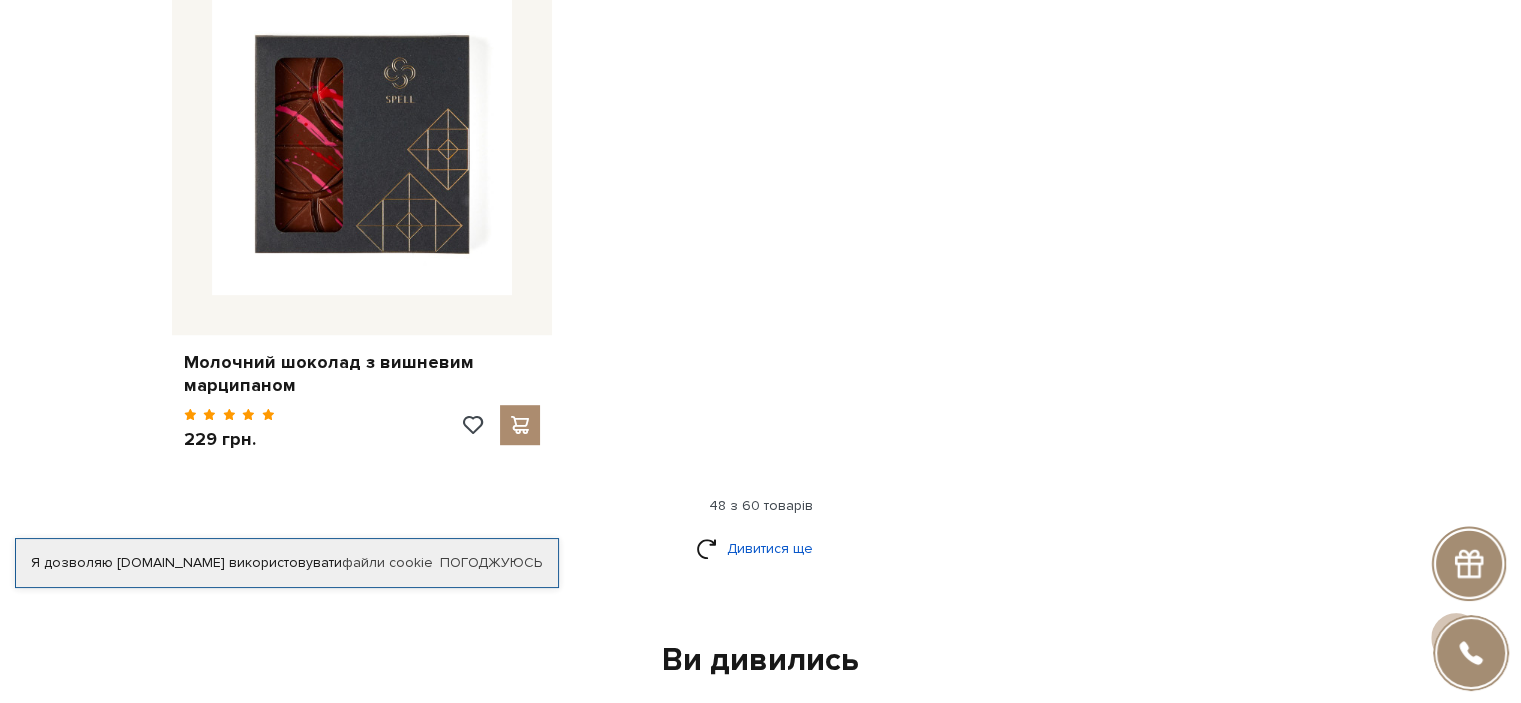 click on "Дивитися ще" at bounding box center [761, 548] 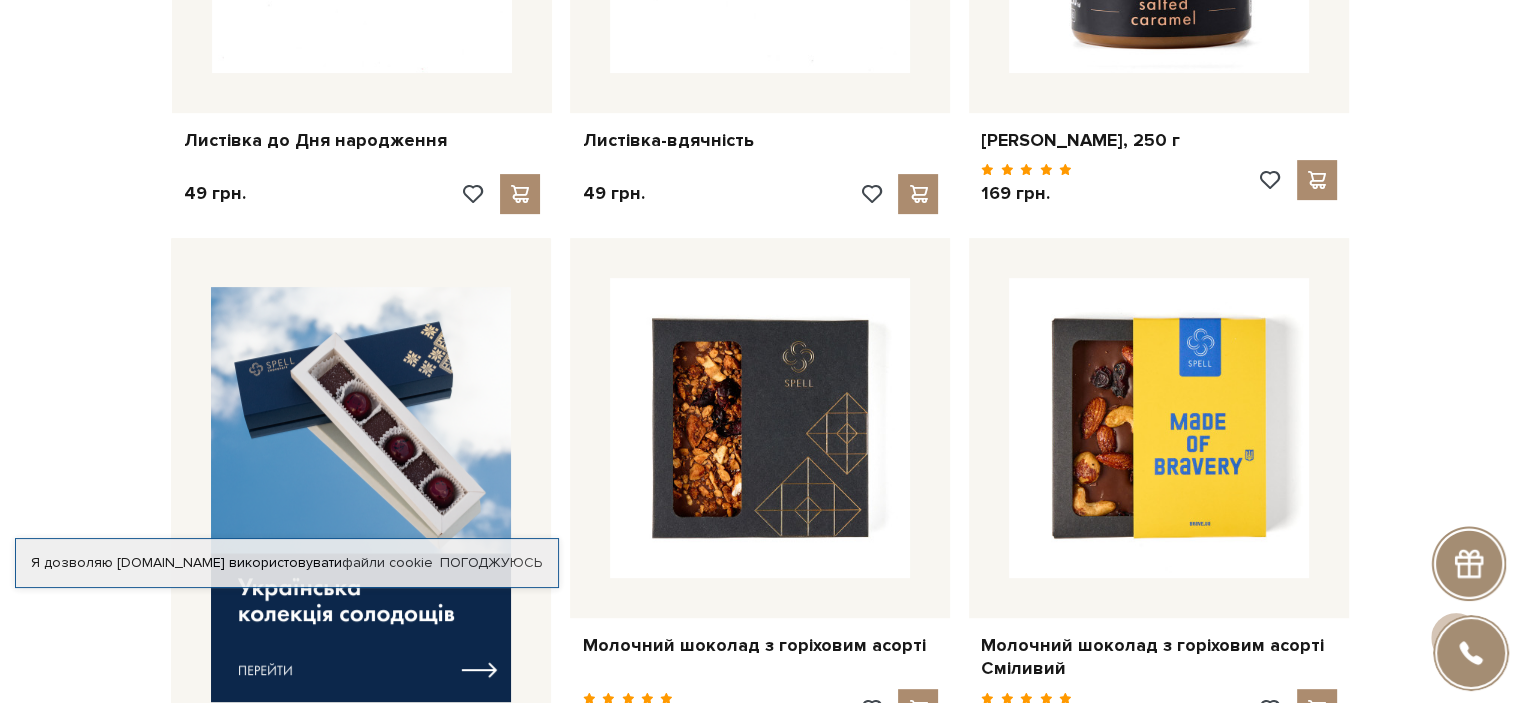 scroll, scrollTop: 100, scrollLeft: 0, axis: vertical 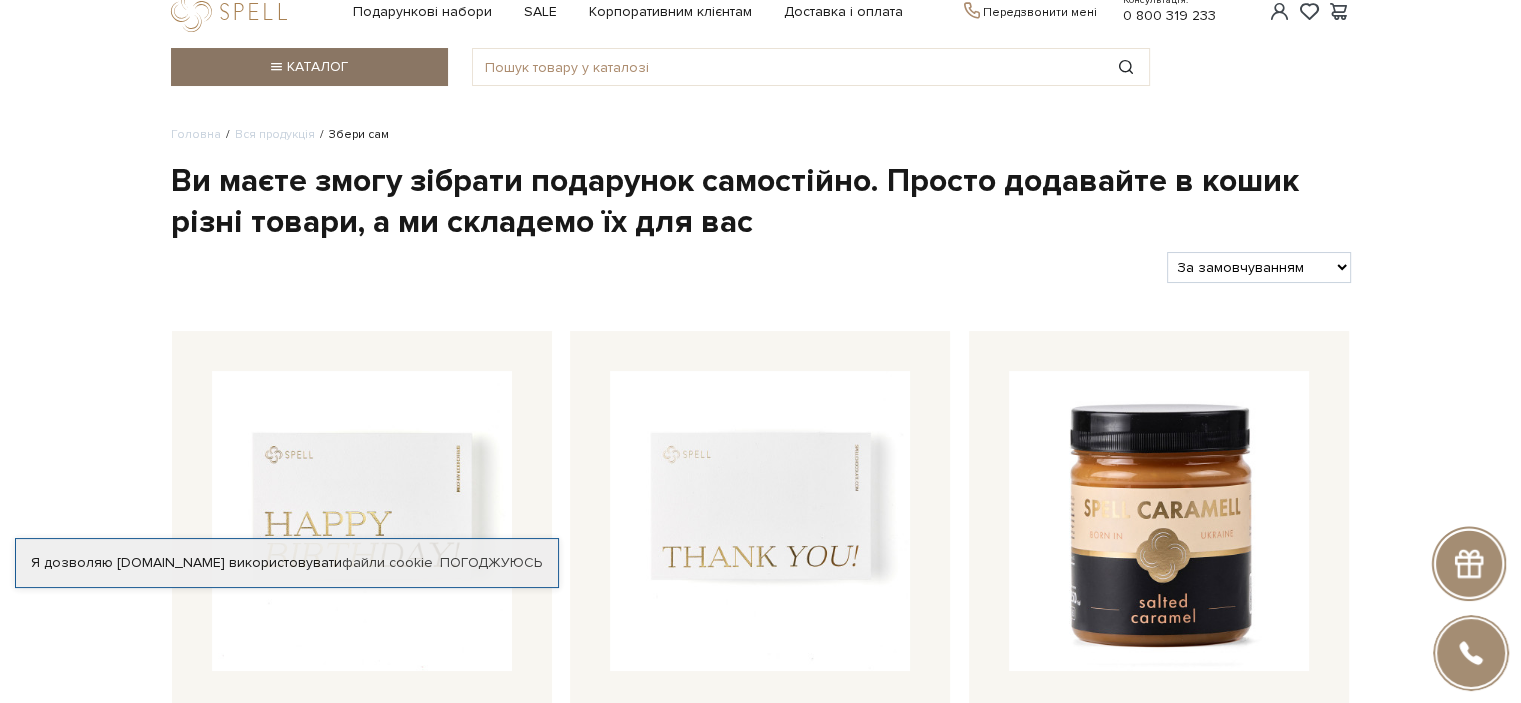 click at bounding box center [275, 67] 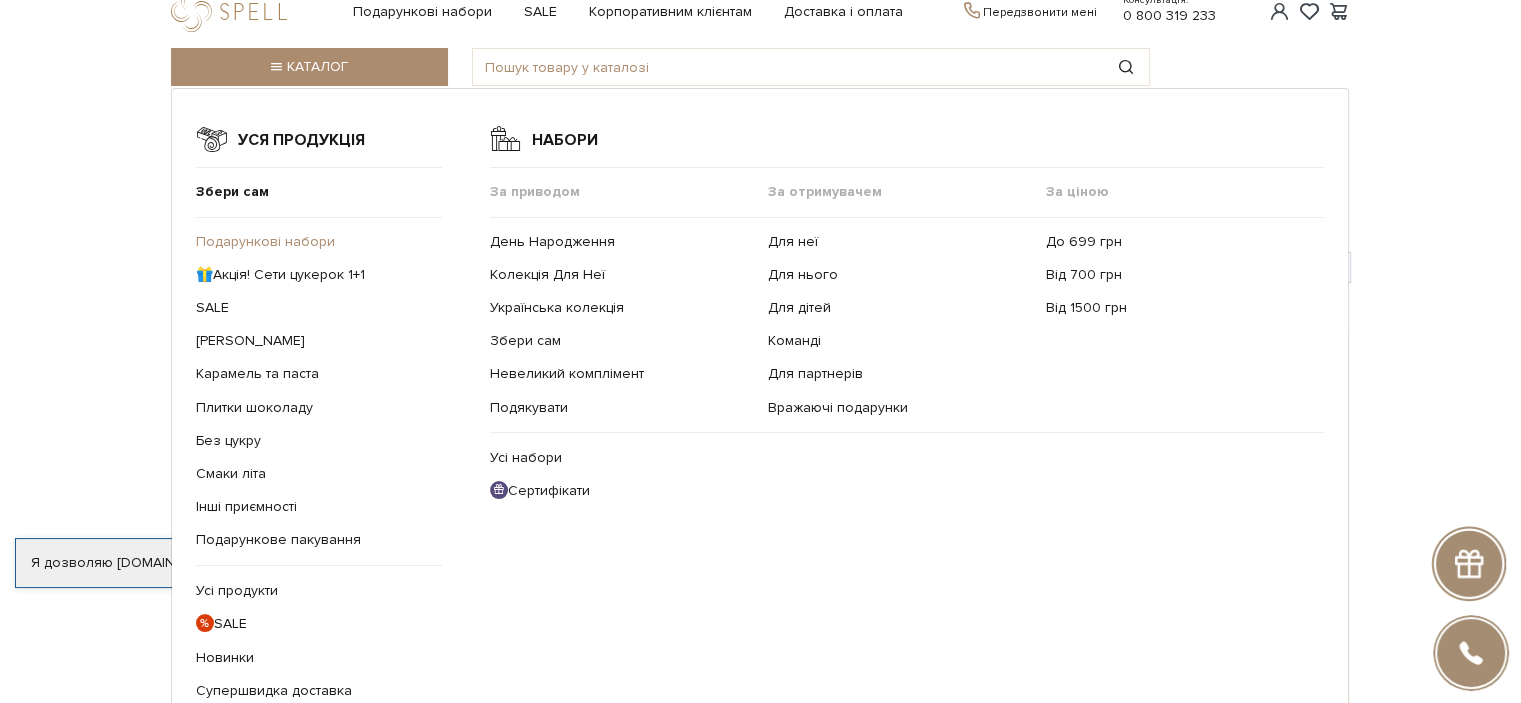 click on "Подарункові набори" at bounding box center (265, 241) 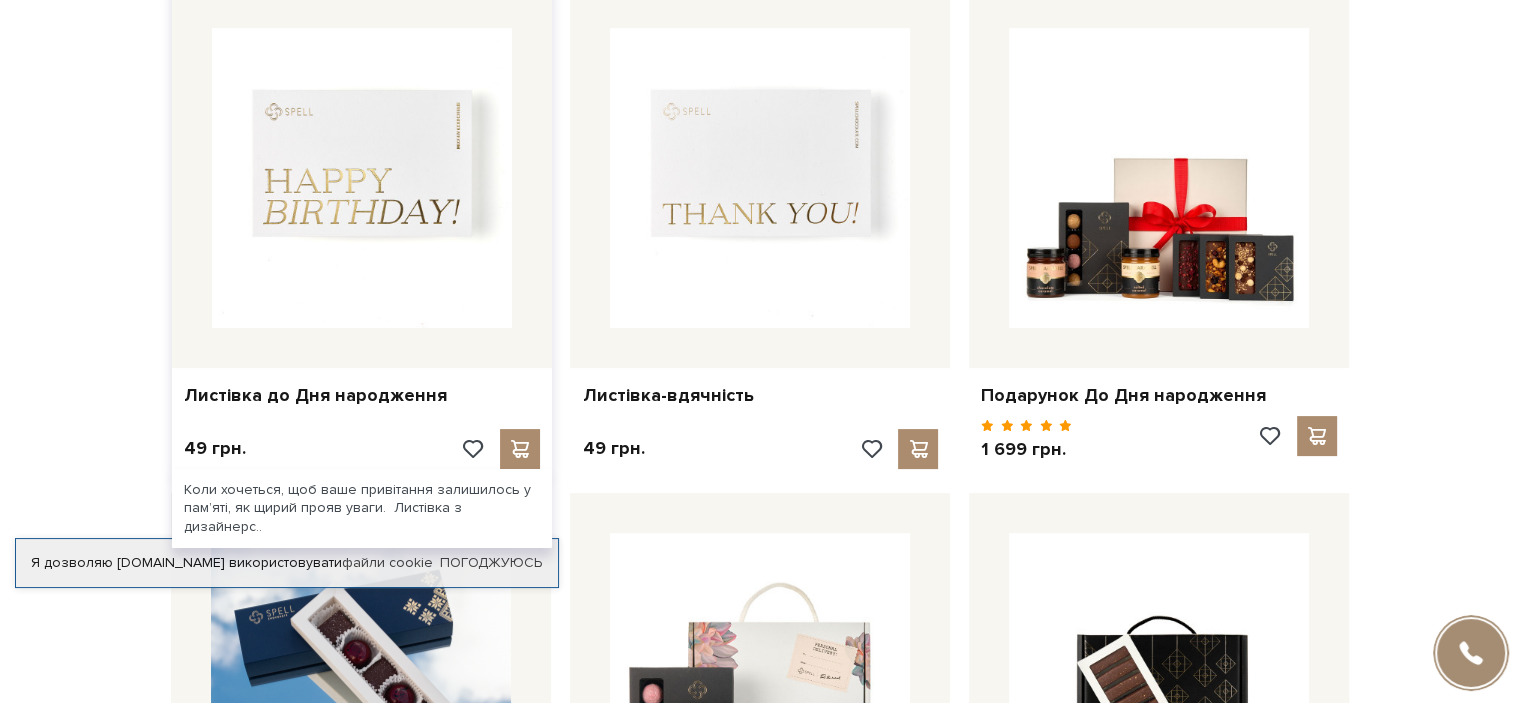 scroll, scrollTop: 877, scrollLeft: 0, axis: vertical 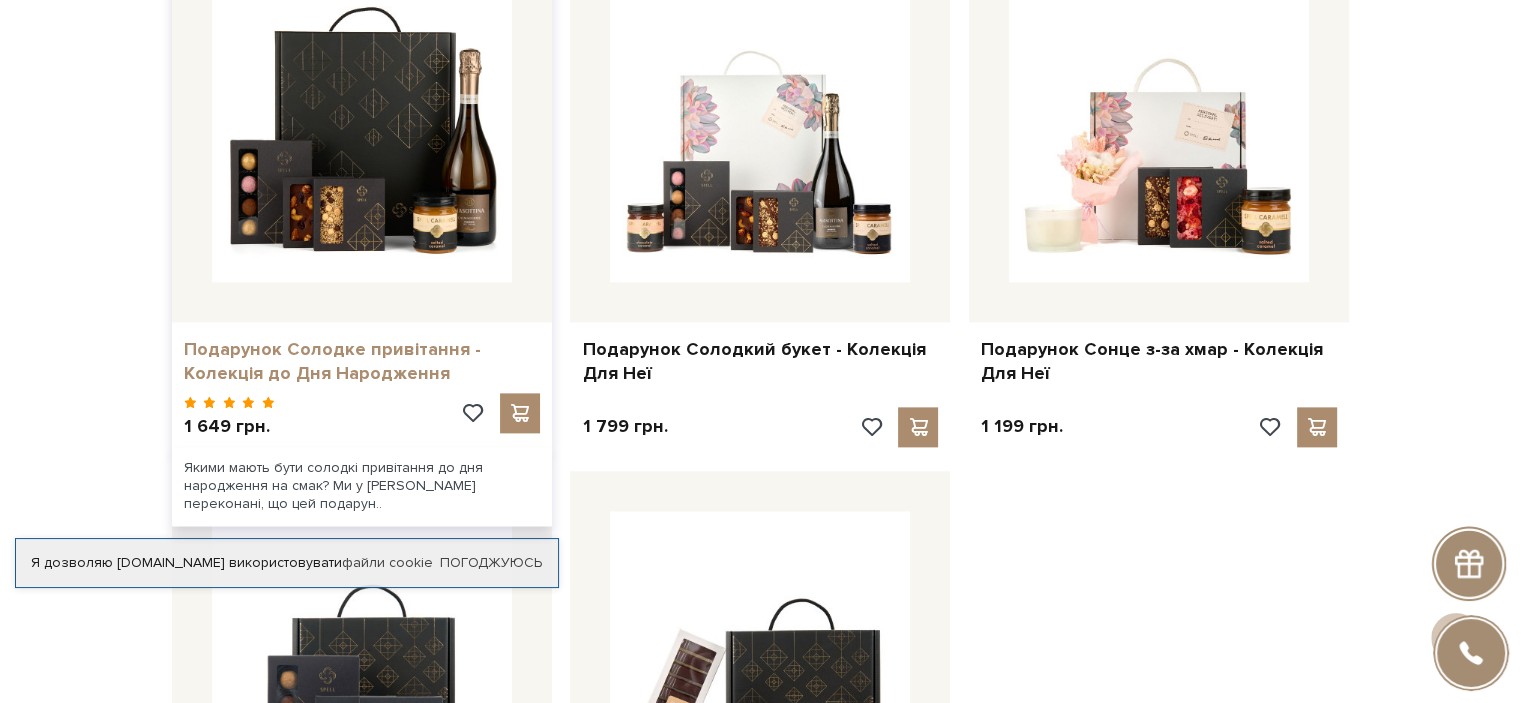 click on "Подарунок Солодке привітання  -  Колекція до Дня Народження" at bounding box center (362, 361) 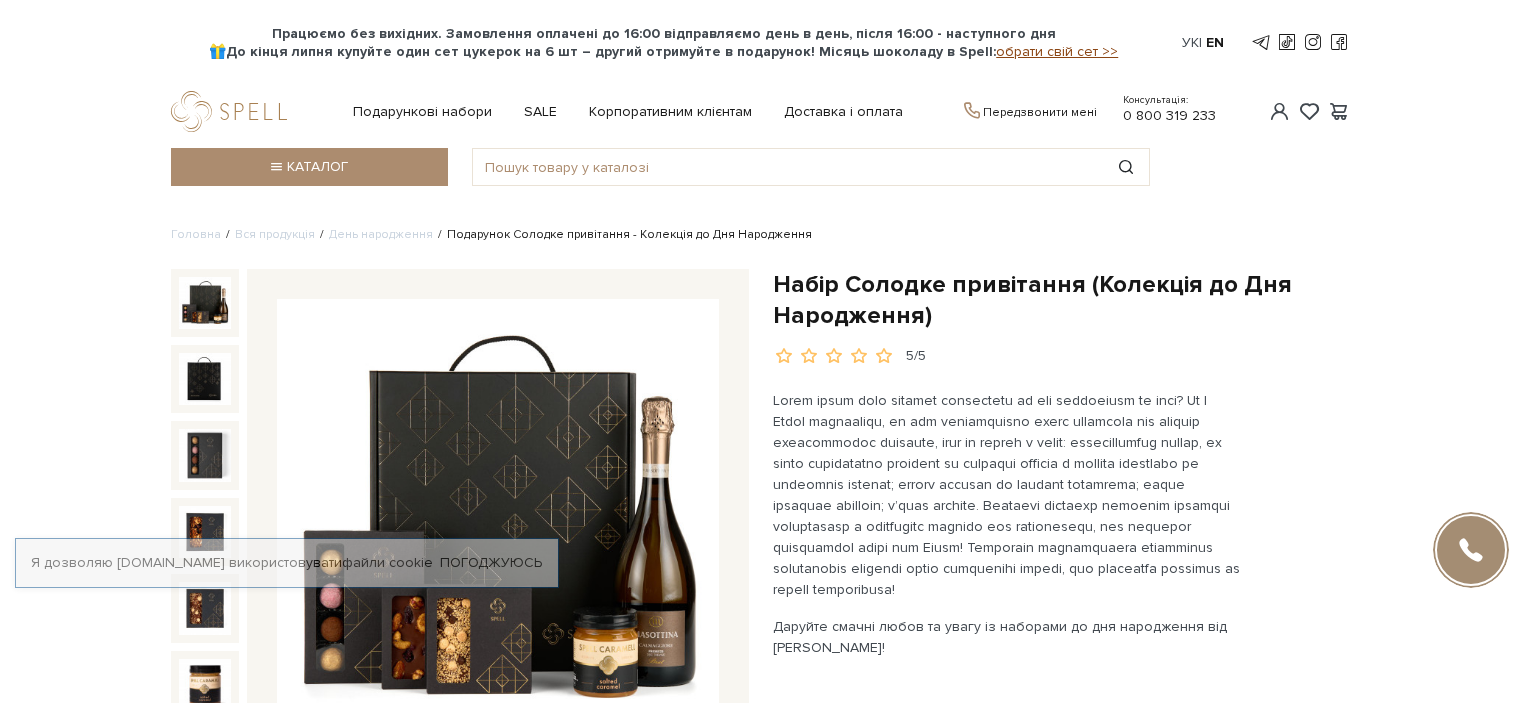 scroll, scrollTop: 0, scrollLeft: 0, axis: both 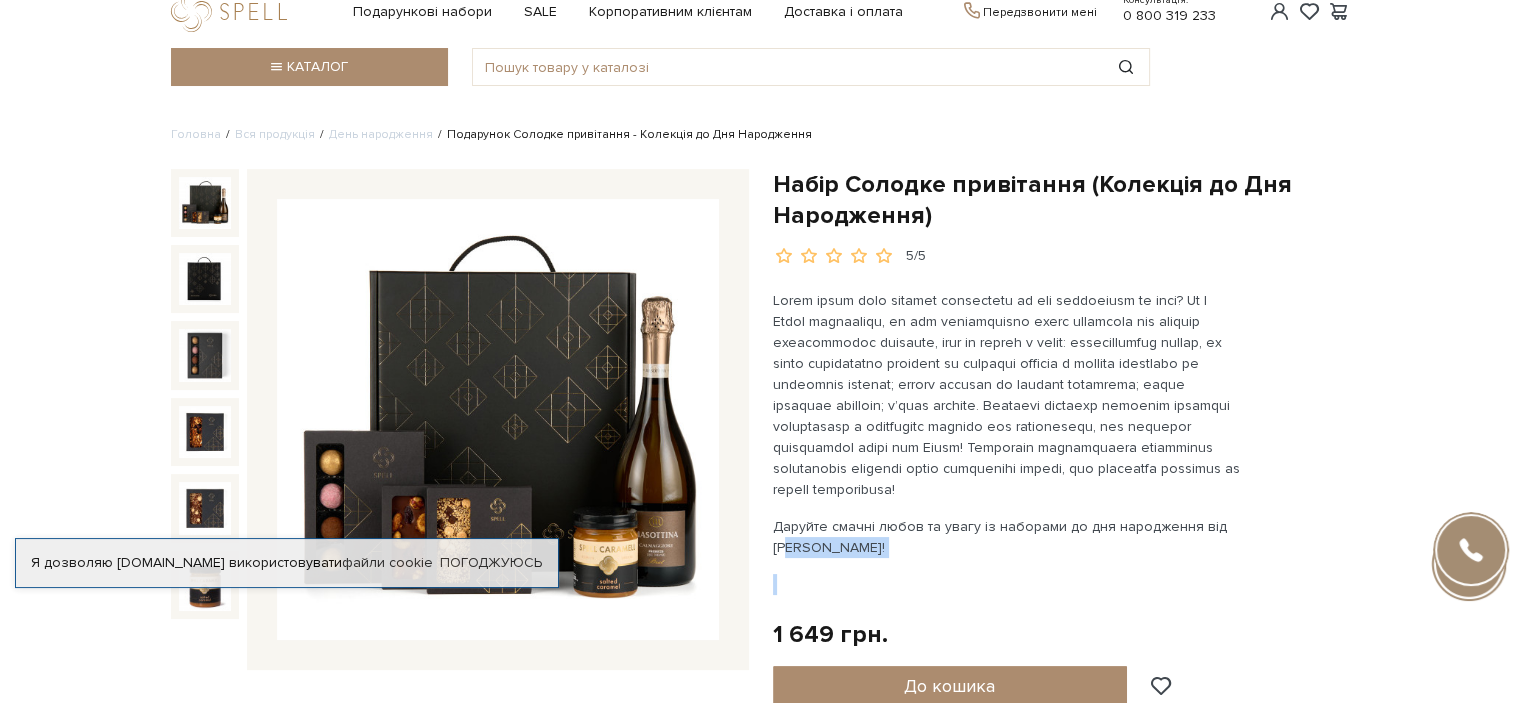 click on "Даруйте смачні любов та увагу із наборами до дня народження від [PERSON_NAME]!" at bounding box center [1007, 537] 